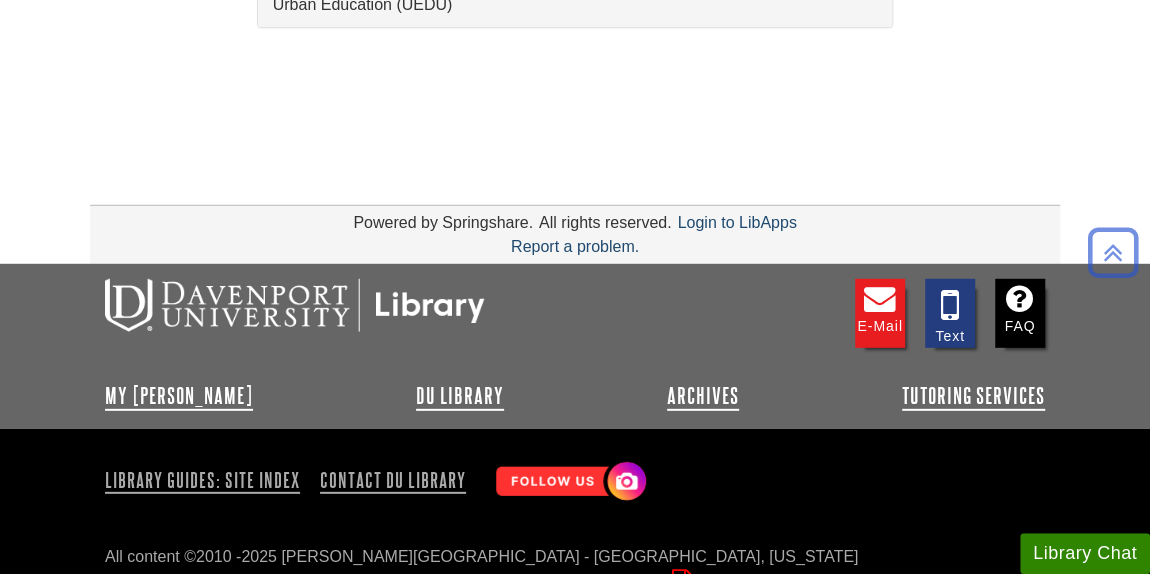 scroll, scrollTop: 2718, scrollLeft: 0, axis: vertical 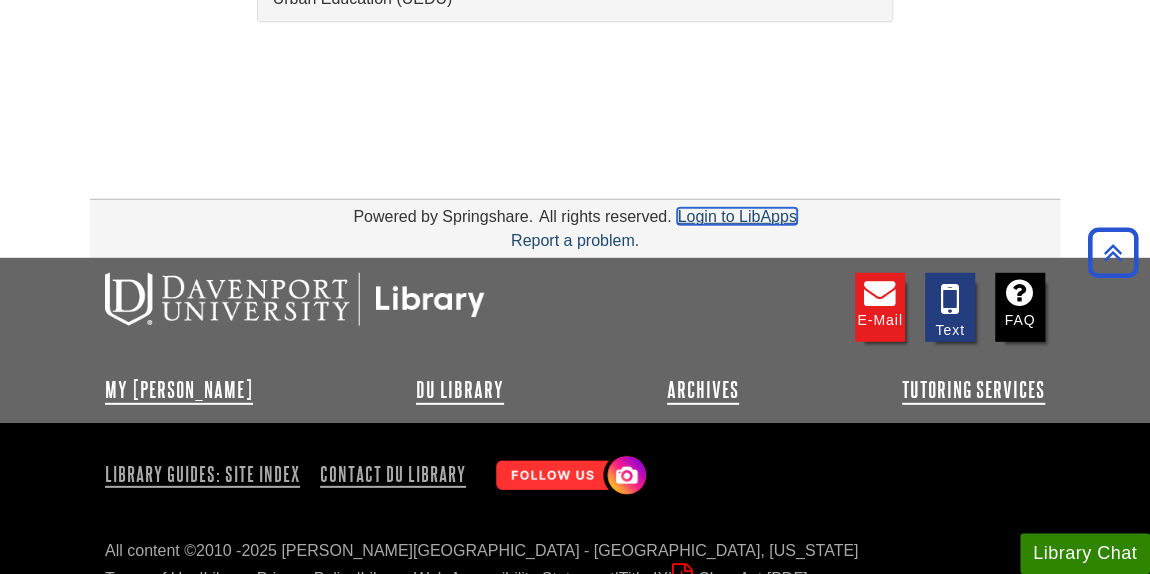 click on "Login to LibApps" at bounding box center (736, 216) 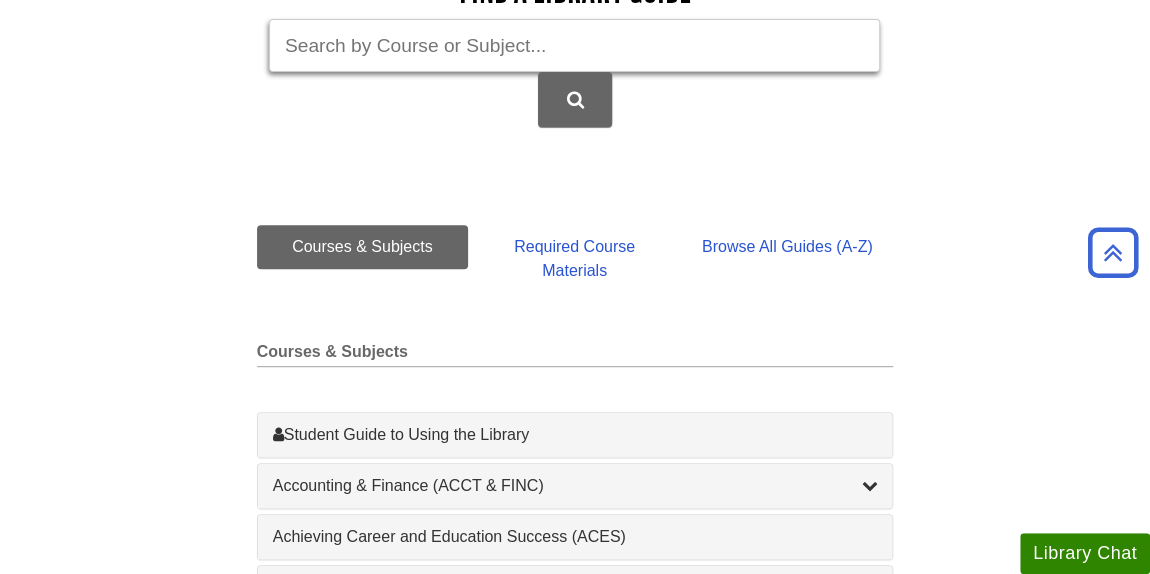 scroll, scrollTop: 345, scrollLeft: 0, axis: vertical 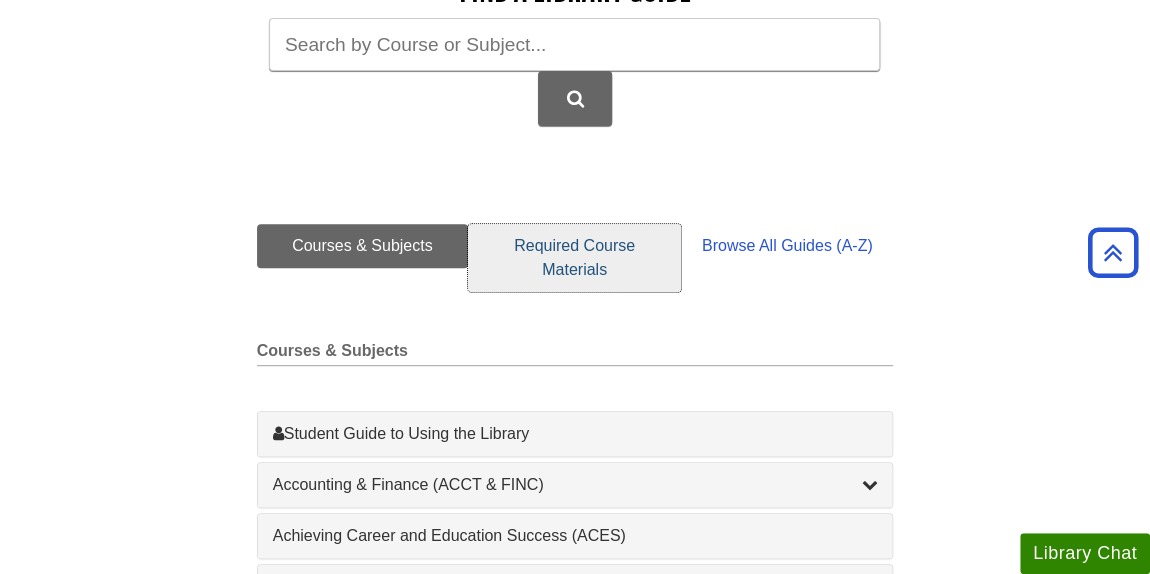 click on "Required Course Materials" at bounding box center (574, 258) 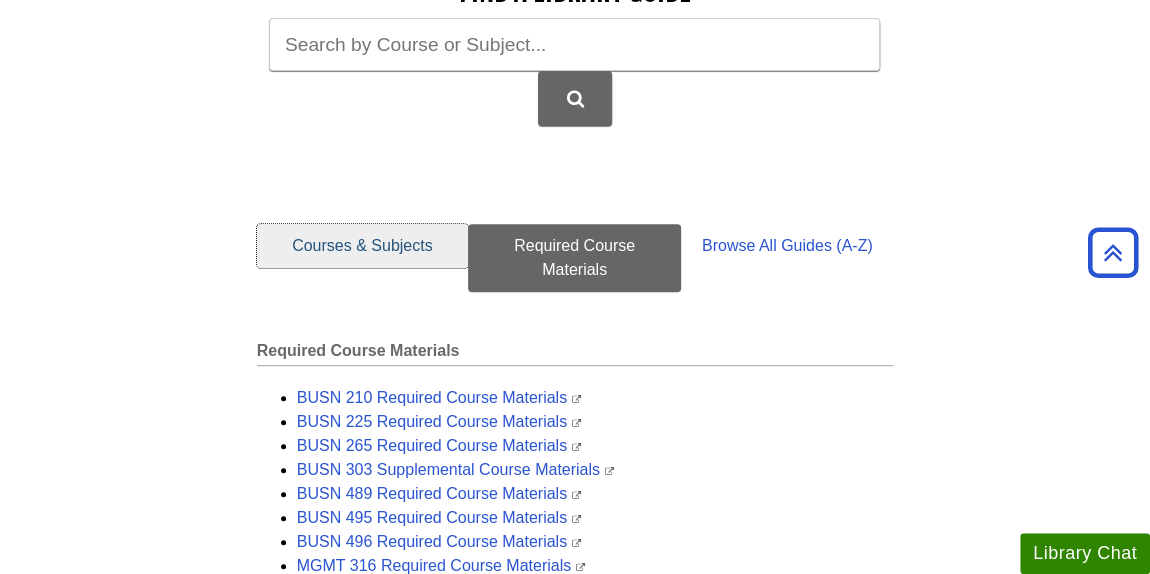 click on "Courses & Subjects" at bounding box center [362, 246] 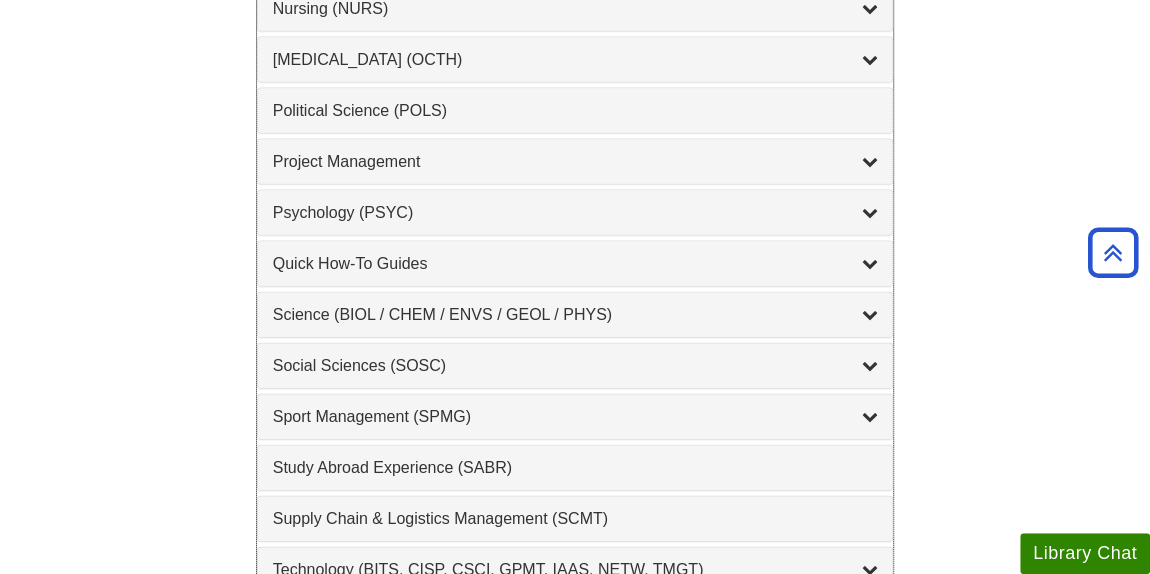 click on "Social Sciences (SOSC) , 5 guides" at bounding box center (575, 366) 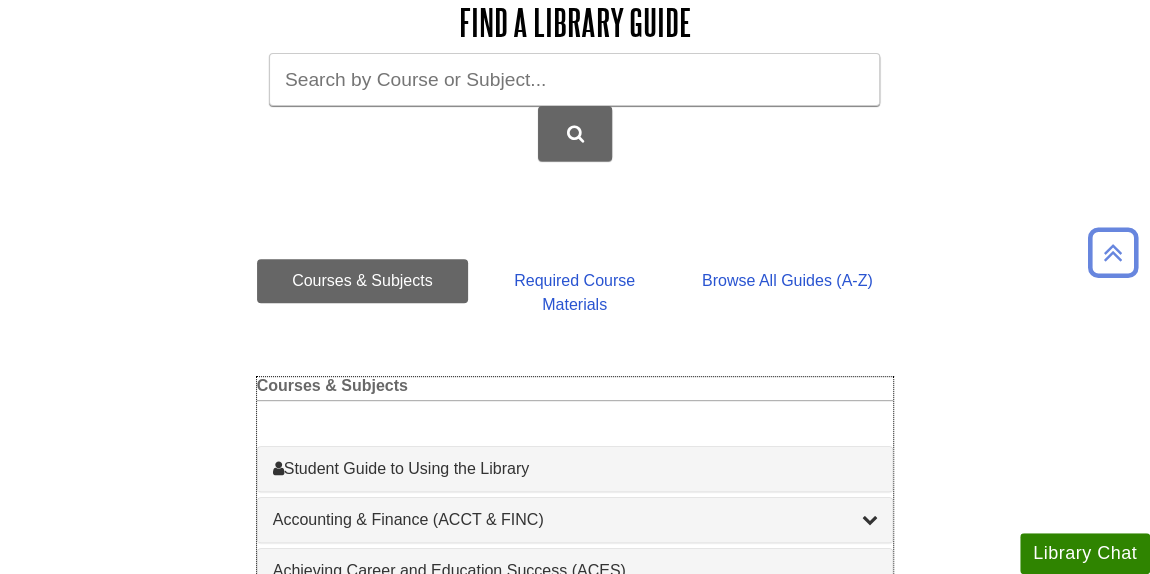 scroll, scrollTop: 312, scrollLeft: 0, axis: vertical 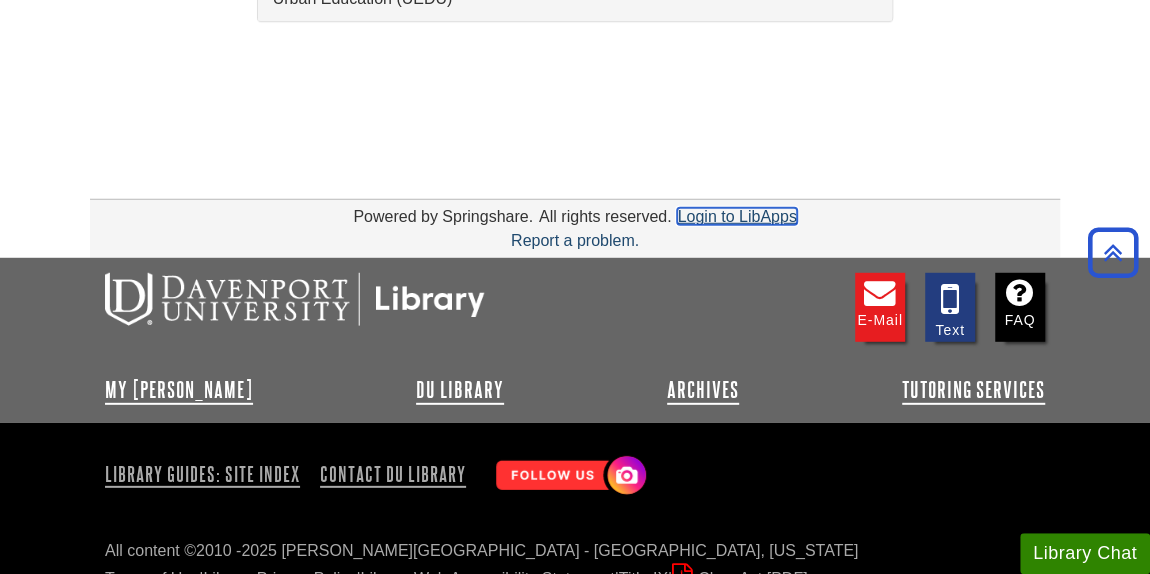 click on "Login to LibApps" at bounding box center (736, 216) 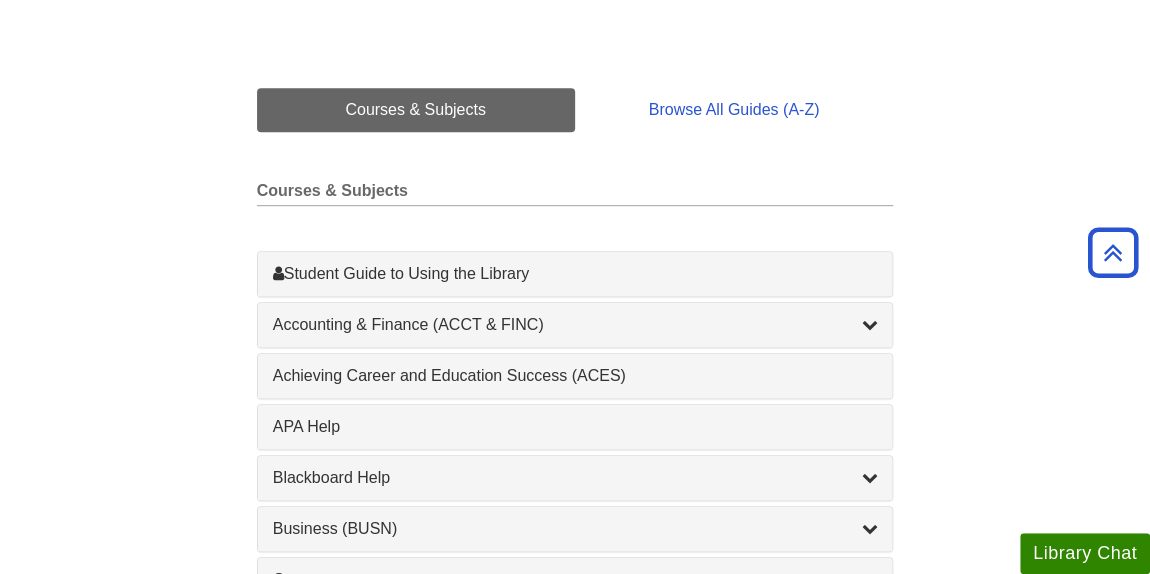 scroll, scrollTop: 469, scrollLeft: 0, axis: vertical 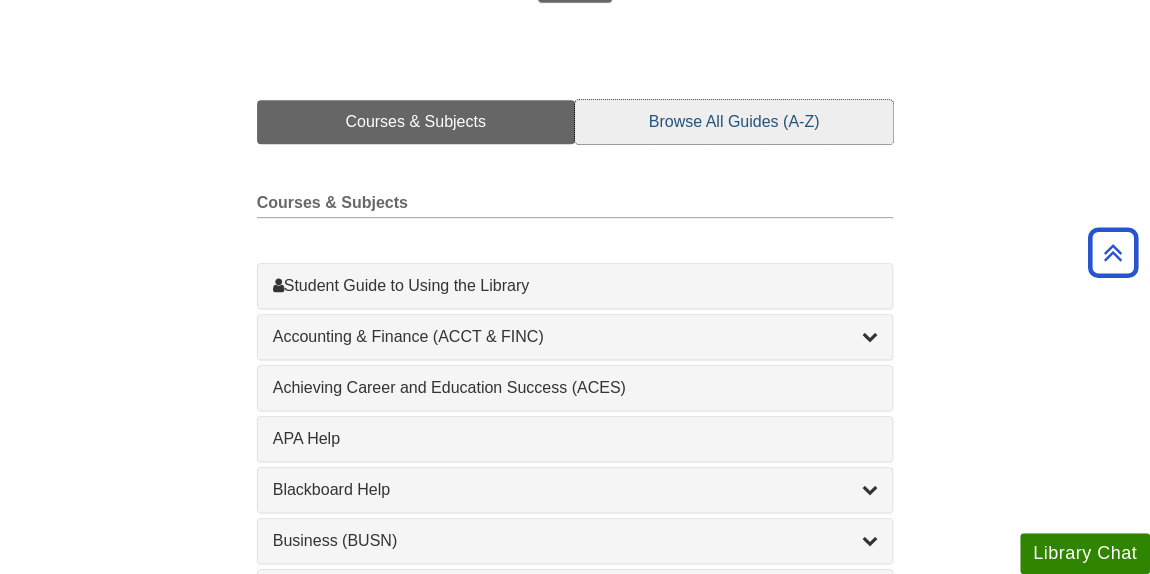click on "Browse All Guides (A-Z)" at bounding box center (734, 122) 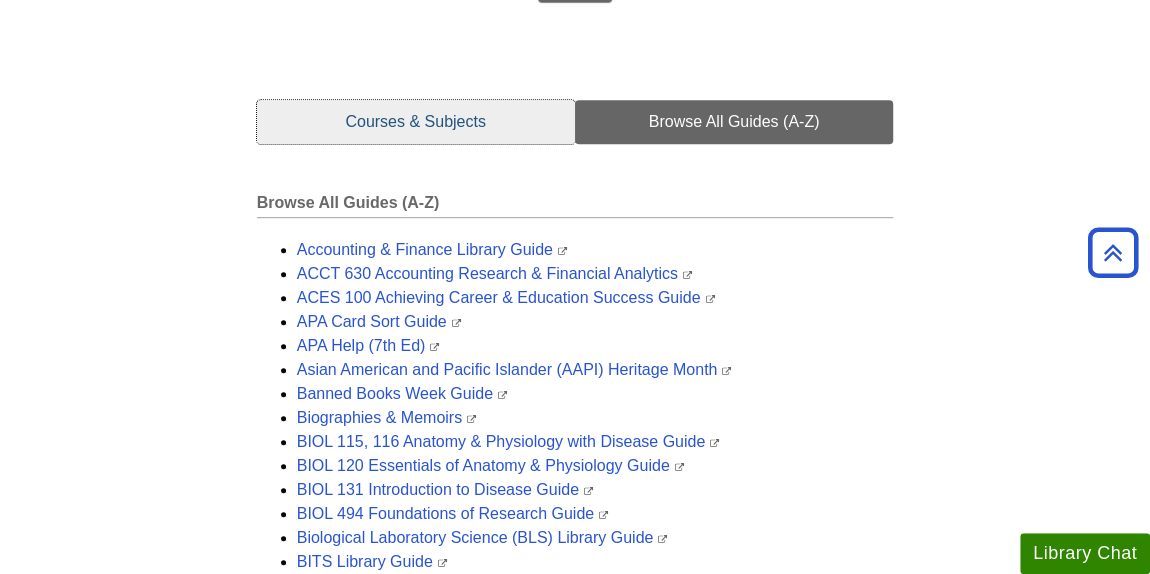 click on "Courses & Subjects" at bounding box center [416, 122] 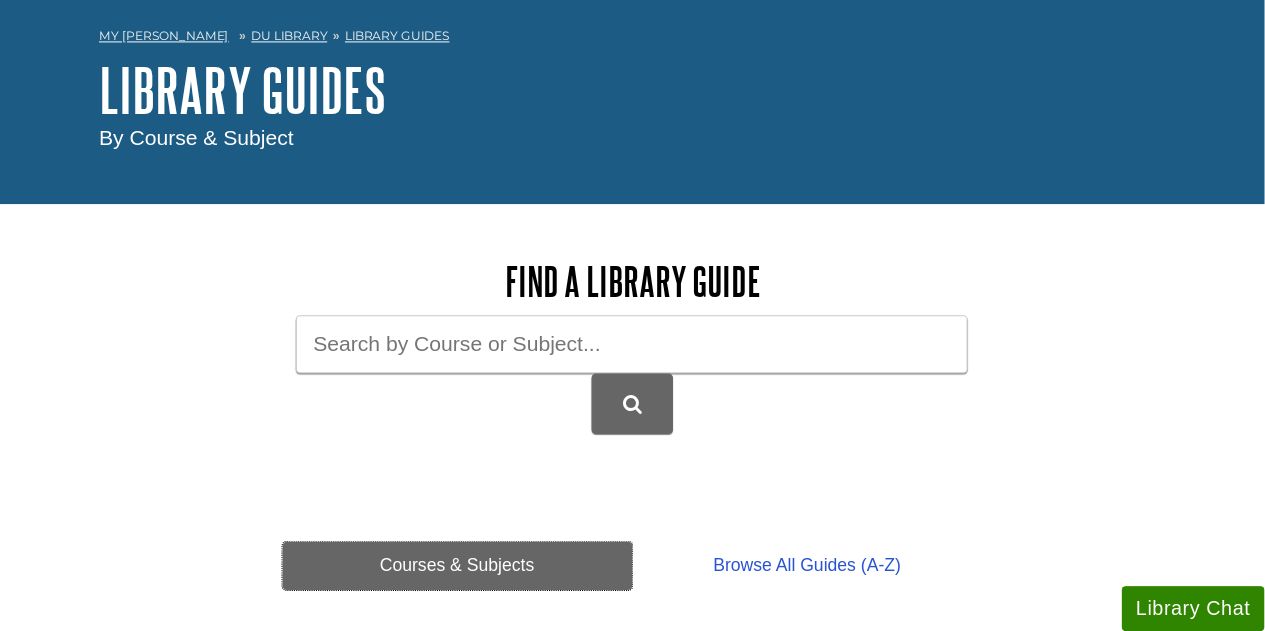scroll, scrollTop: 76, scrollLeft: 0, axis: vertical 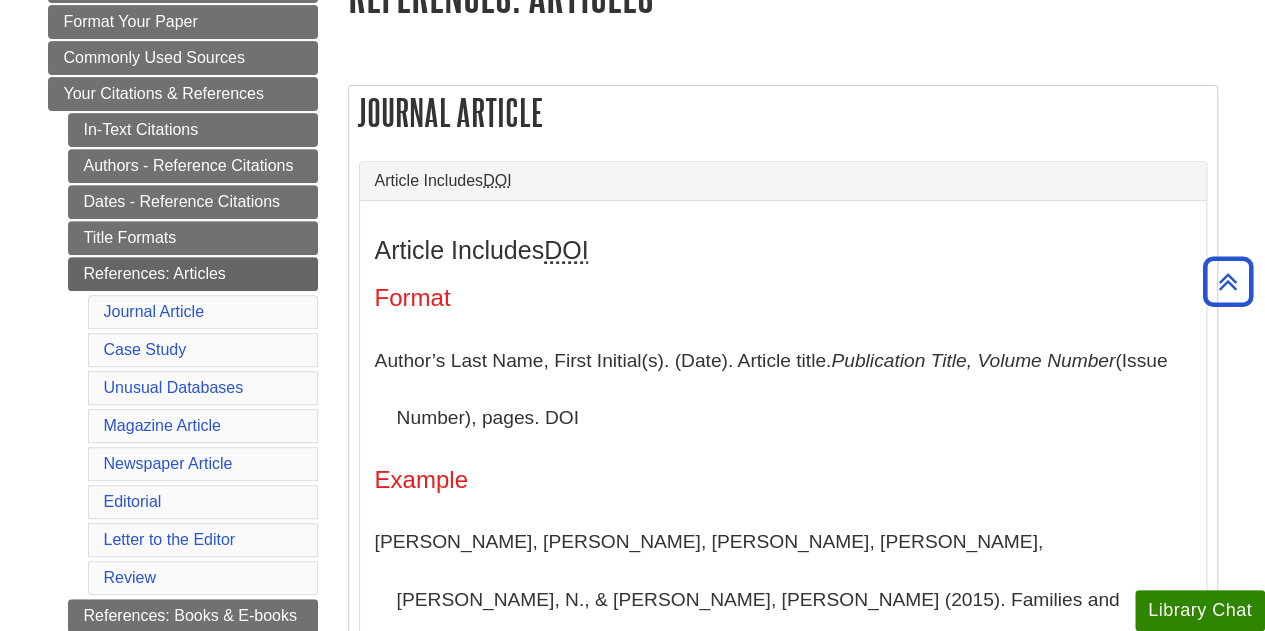 click on "Unusual Databases" at bounding box center [203, 388] 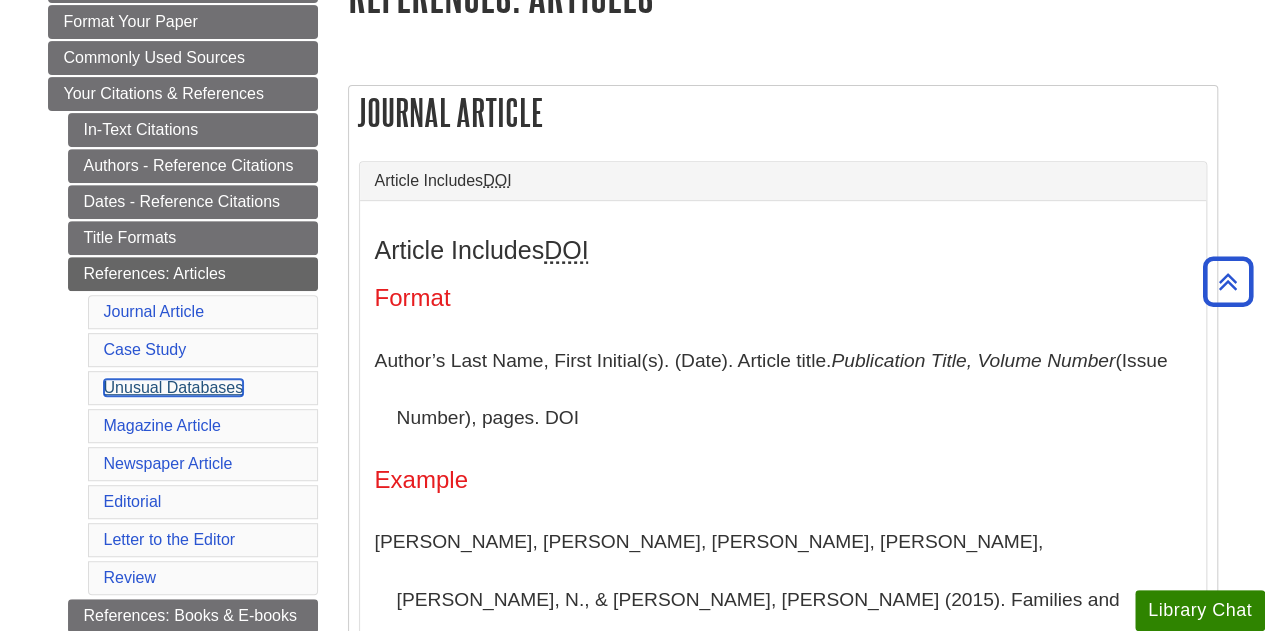 click on "Unusual Databases" at bounding box center [174, 387] 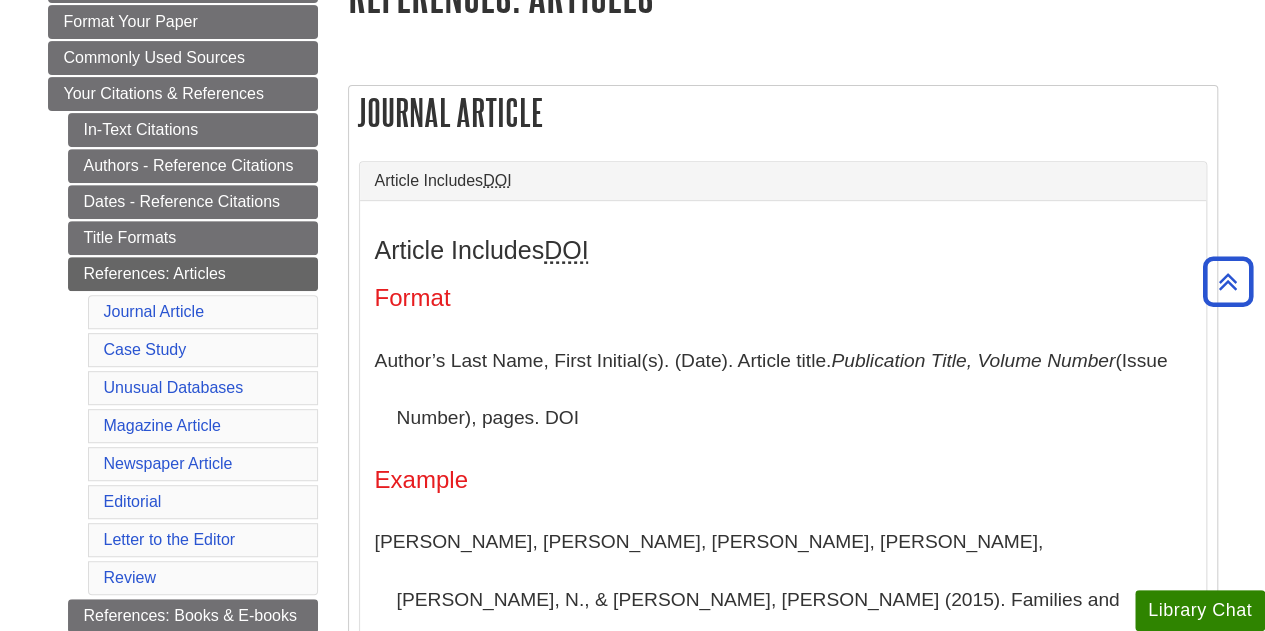scroll, scrollTop: 1842, scrollLeft: 0, axis: vertical 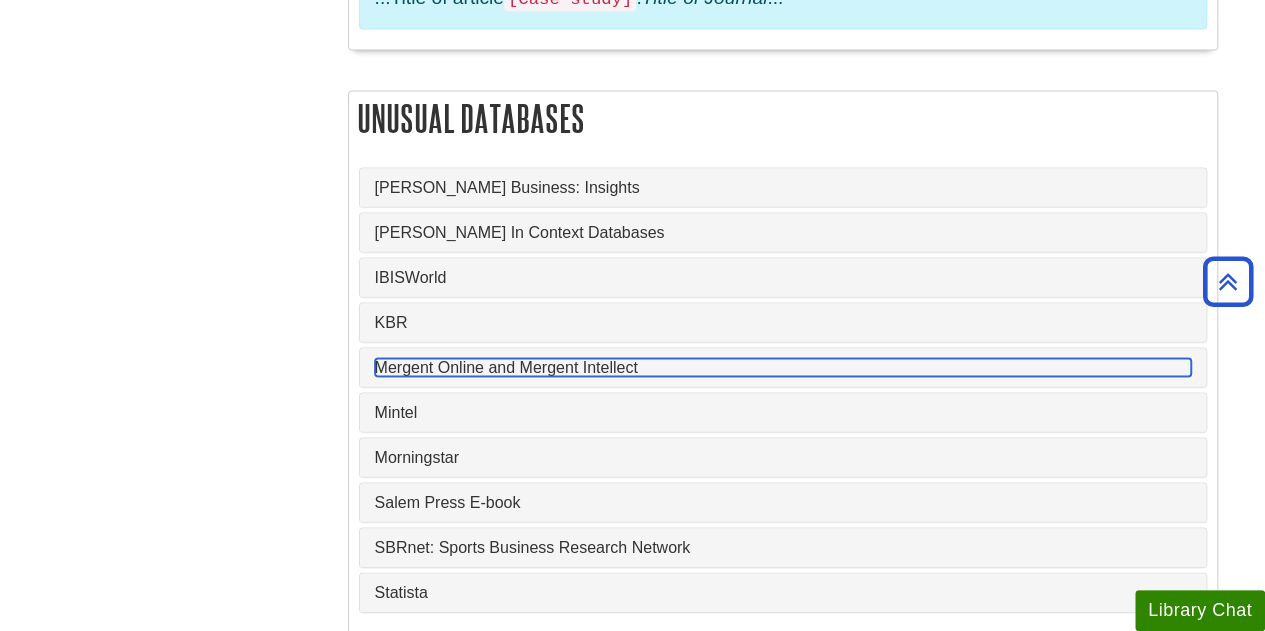 click on "Mergent Online and Mergent Intellect" at bounding box center [783, 367] 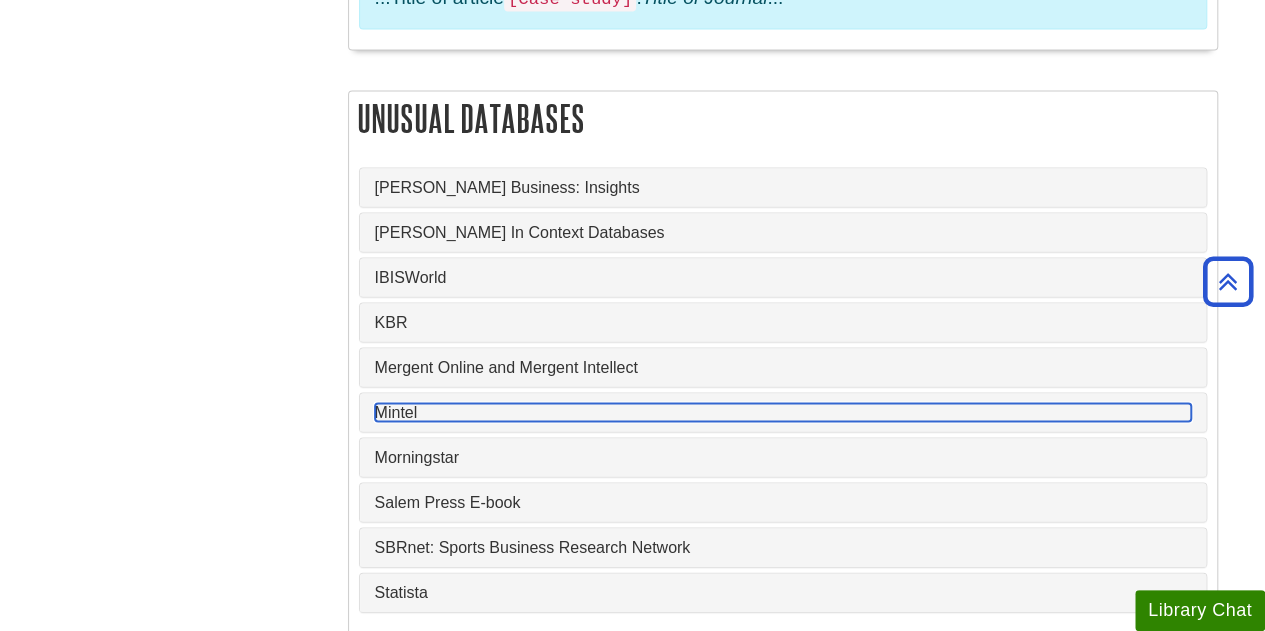 click on "Mintel" at bounding box center [783, 412] 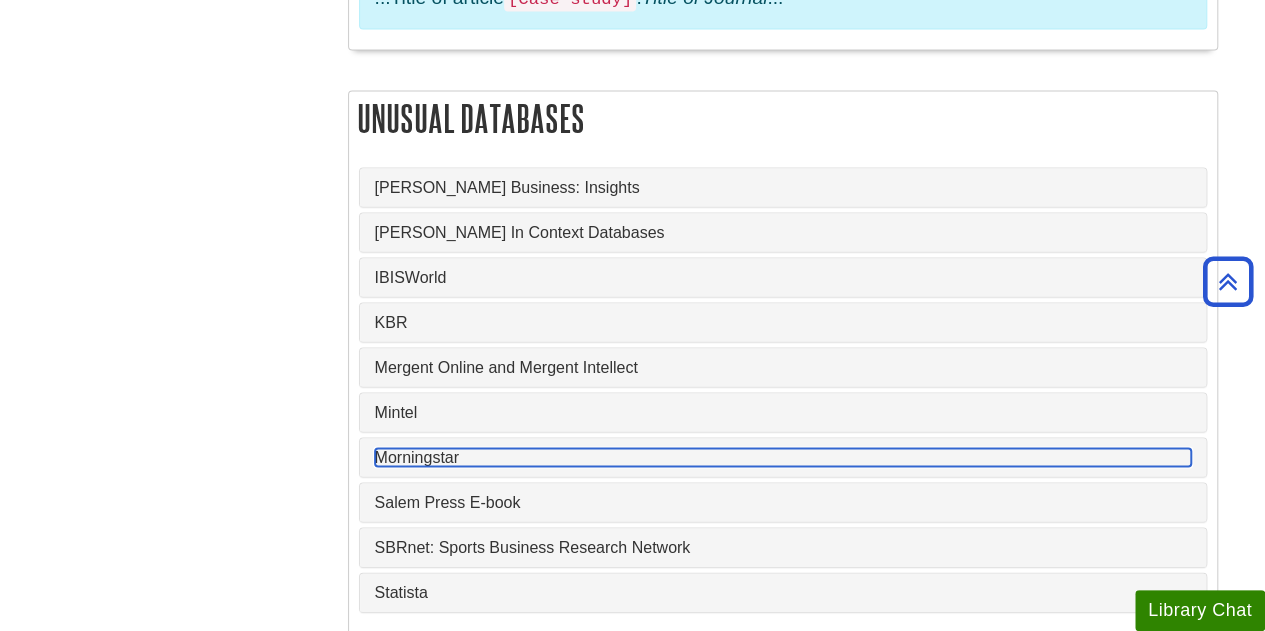 click on "Morningstar" at bounding box center [783, 457] 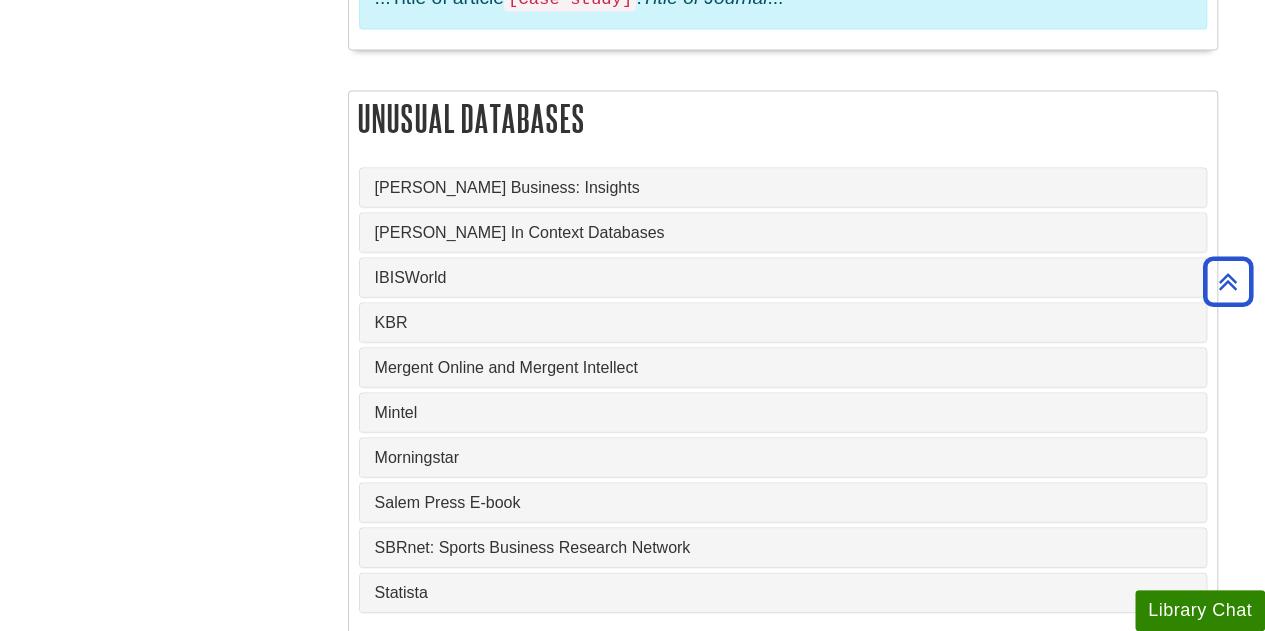 click on "Salem Press E-book" at bounding box center (783, 502) 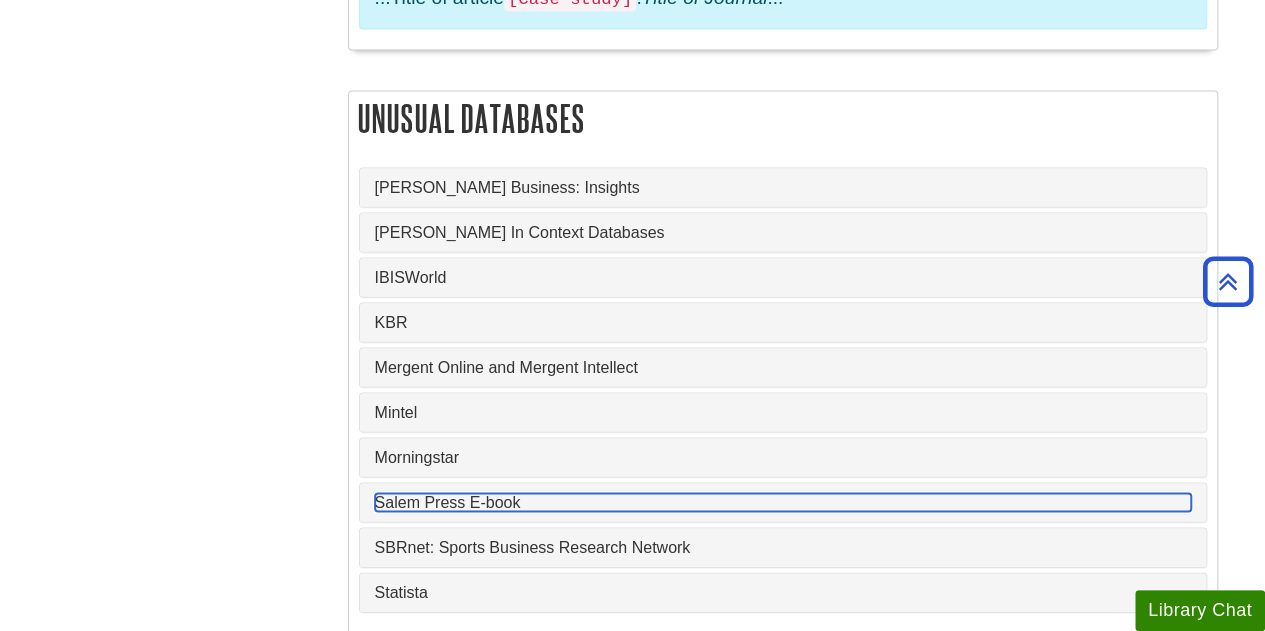 click on "Salem Press E-book" at bounding box center [783, 502] 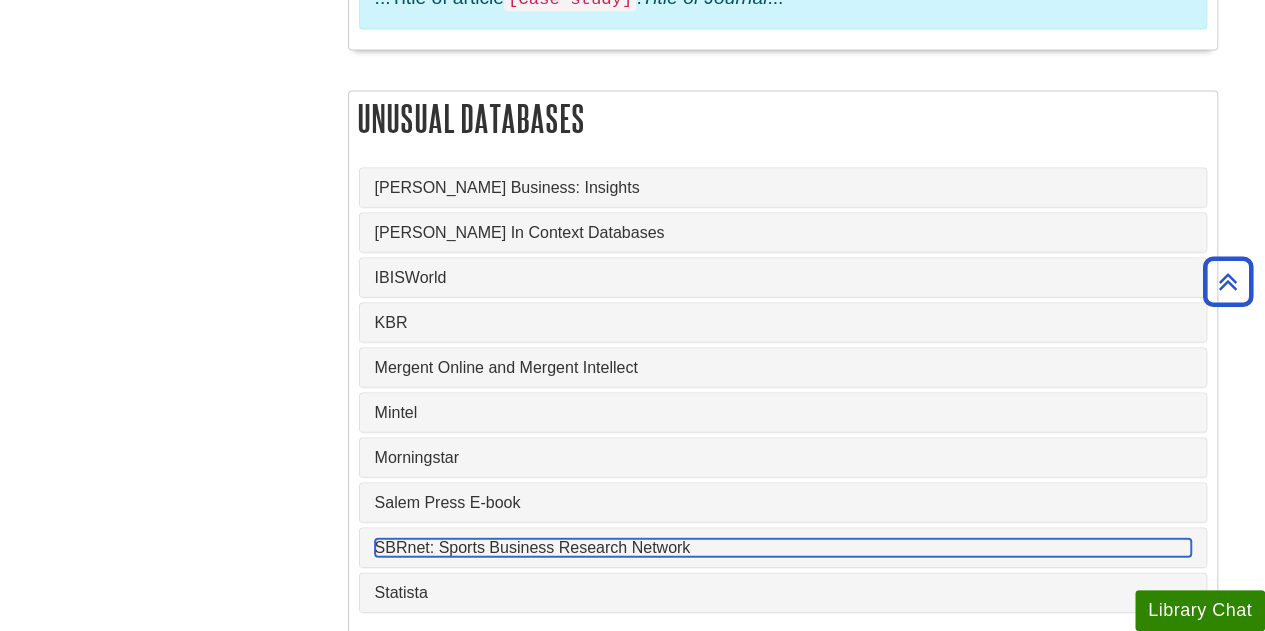 click on "SBRnet: Sports Business Research Network" at bounding box center [783, 547] 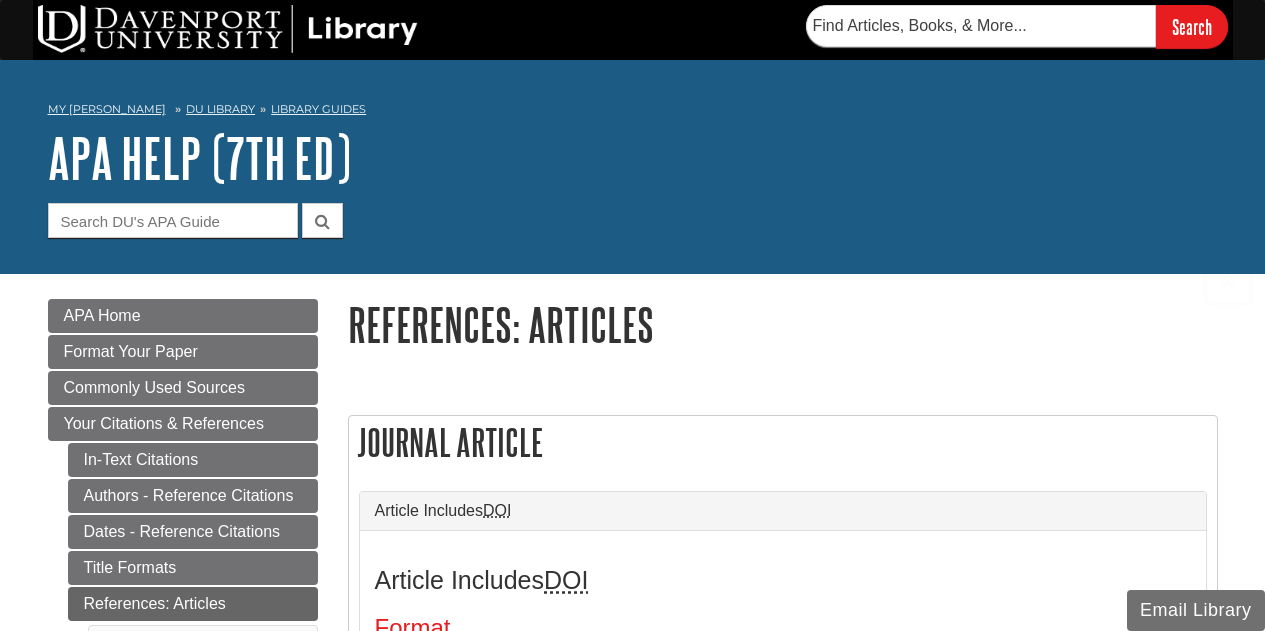 scroll, scrollTop: 1842, scrollLeft: 0, axis: vertical 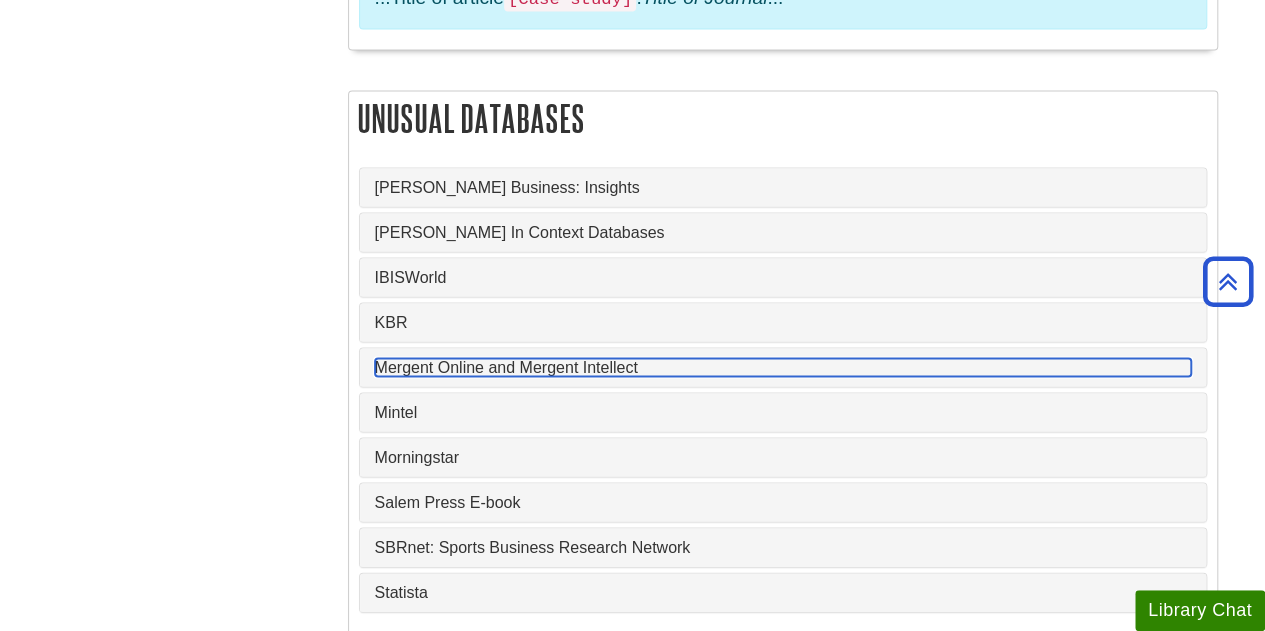 click on "Mergent Online and Mergent Intellect" at bounding box center (783, 367) 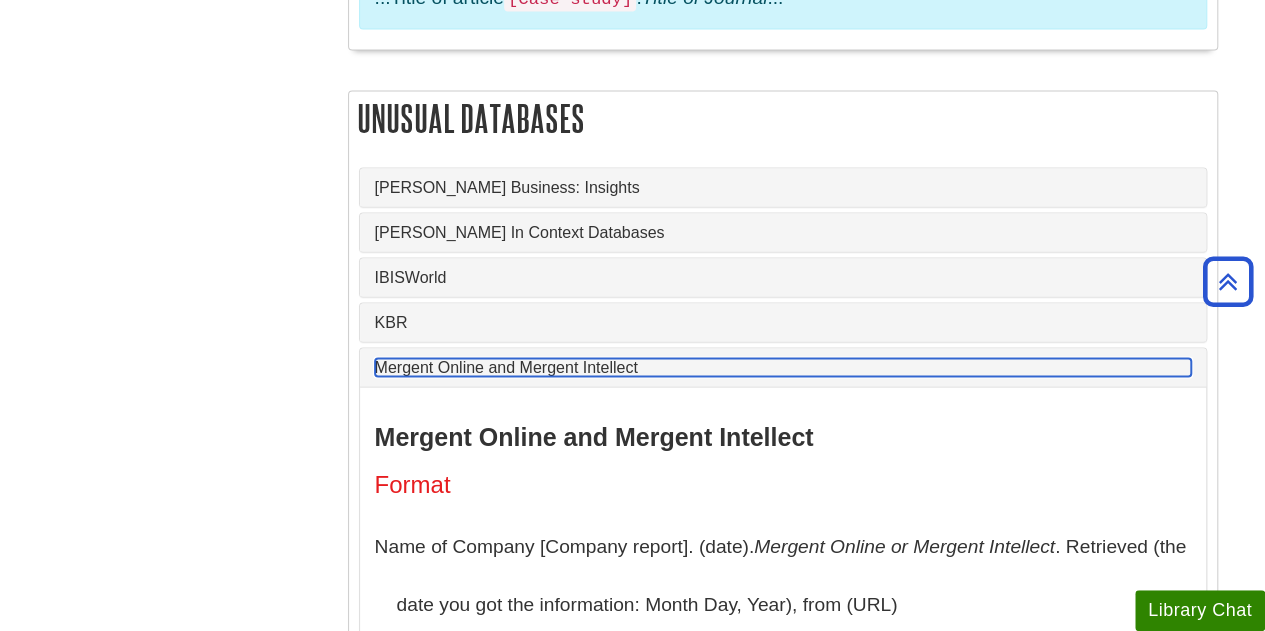 click on "Mergent Online and Mergent Intellect" at bounding box center (783, 367) 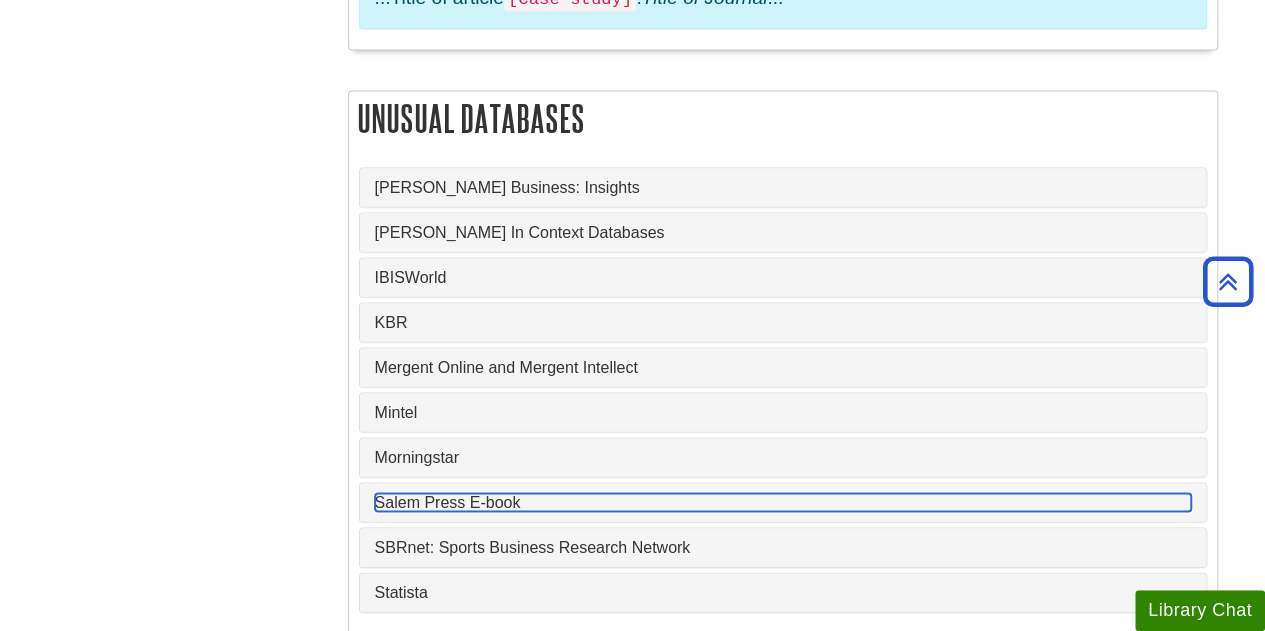 click on "Salem Press E-book" at bounding box center [783, 502] 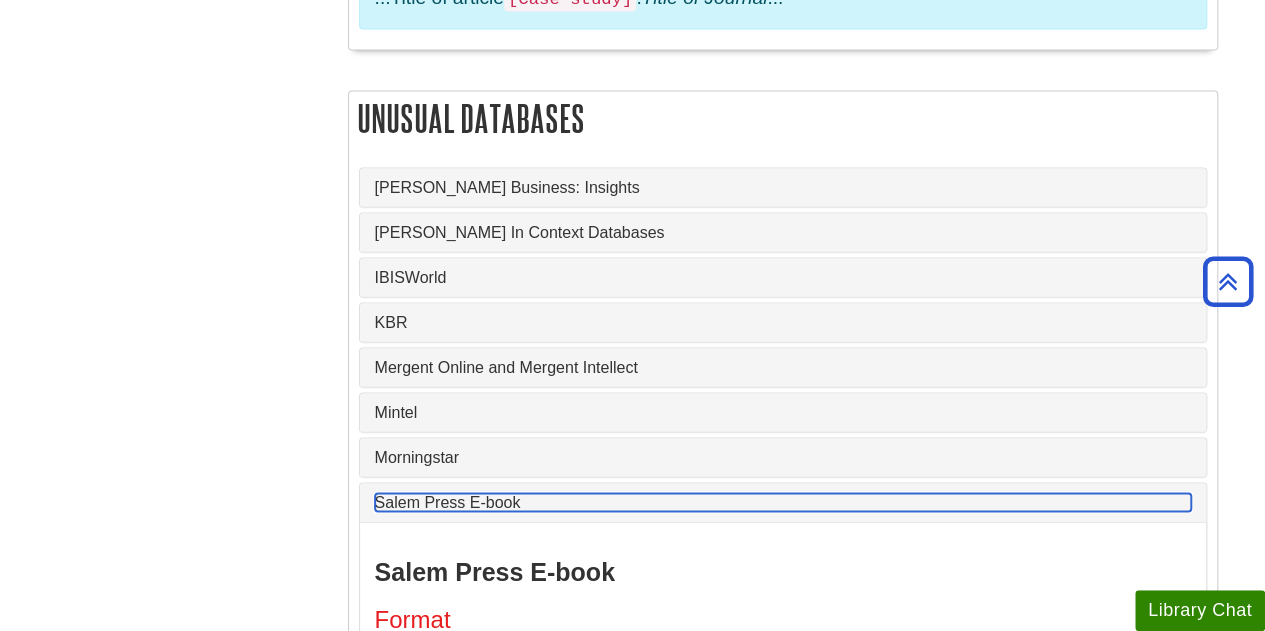 click on "Salem Press E-book" at bounding box center [783, 502] 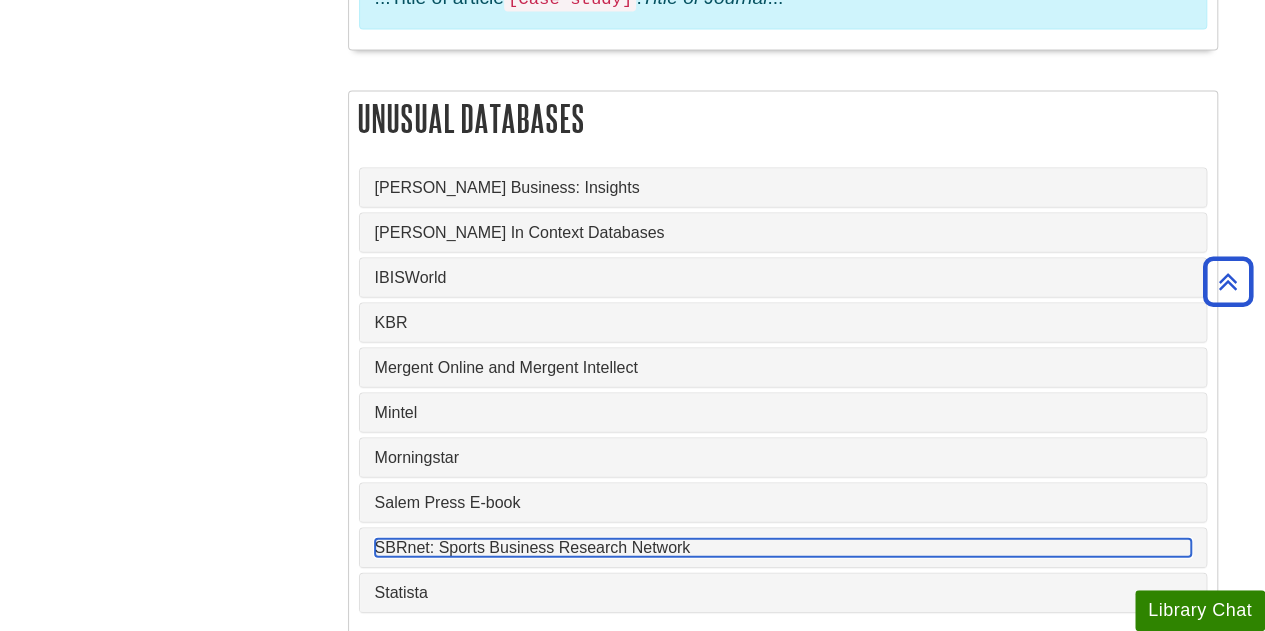 click on "SBRnet: Sports Business Research Network" at bounding box center (783, 547) 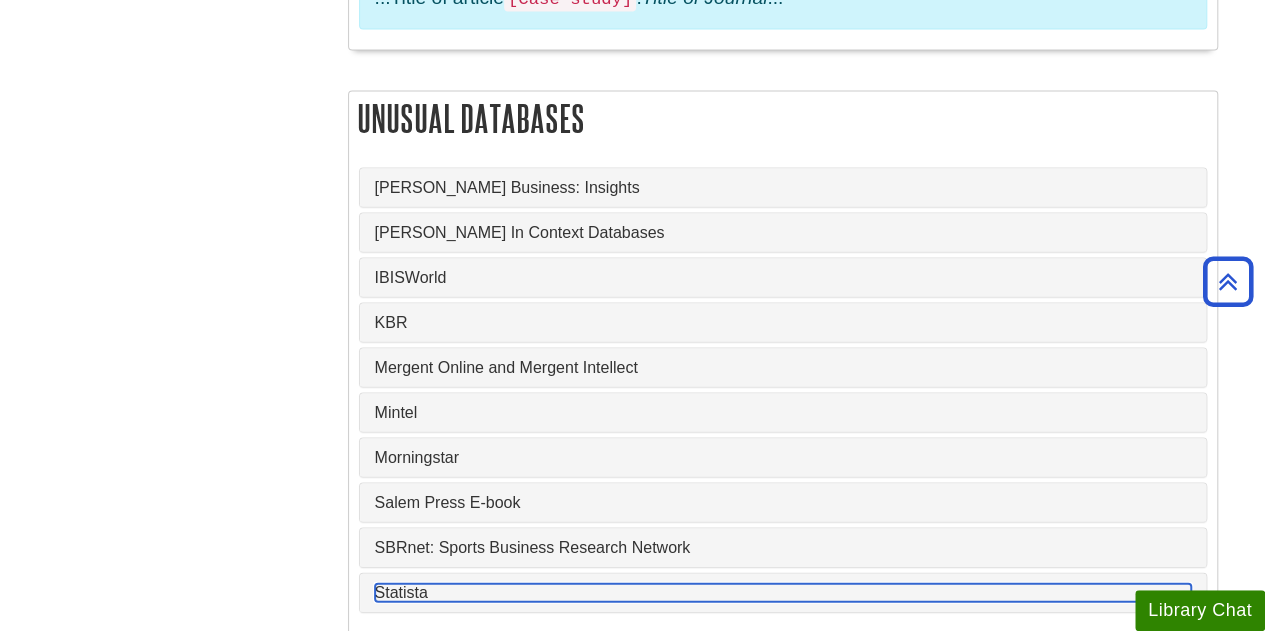 click on "Statista" at bounding box center [783, 592] 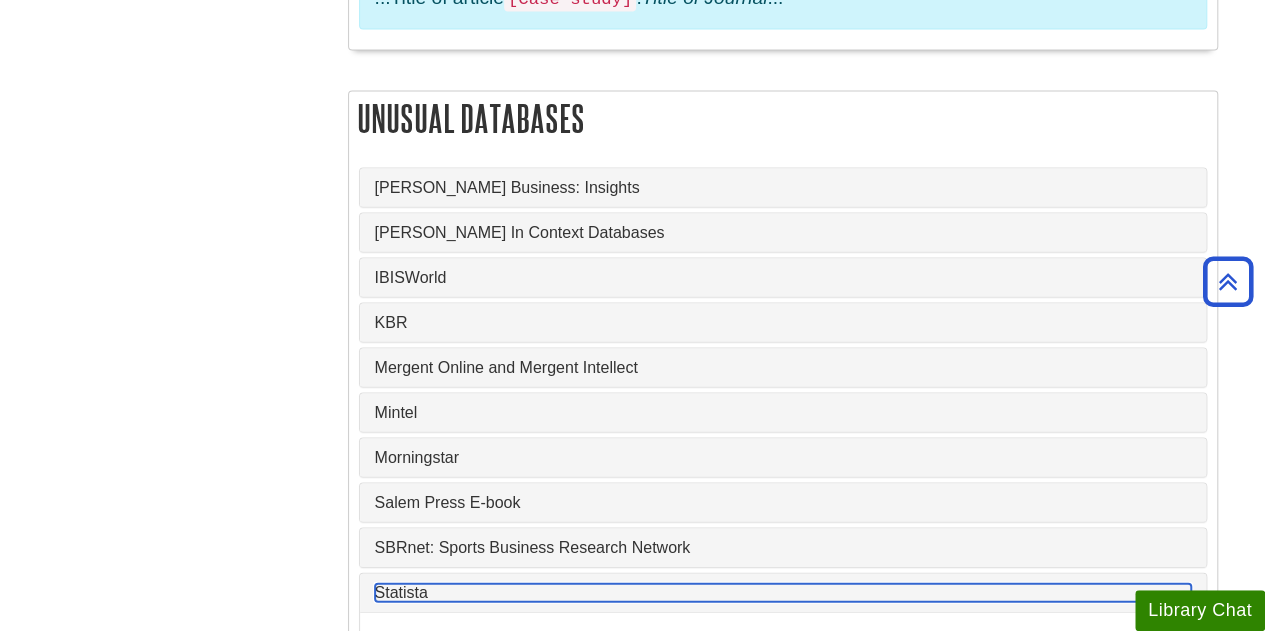 click on "Statista" at bounding box center [783, 592] 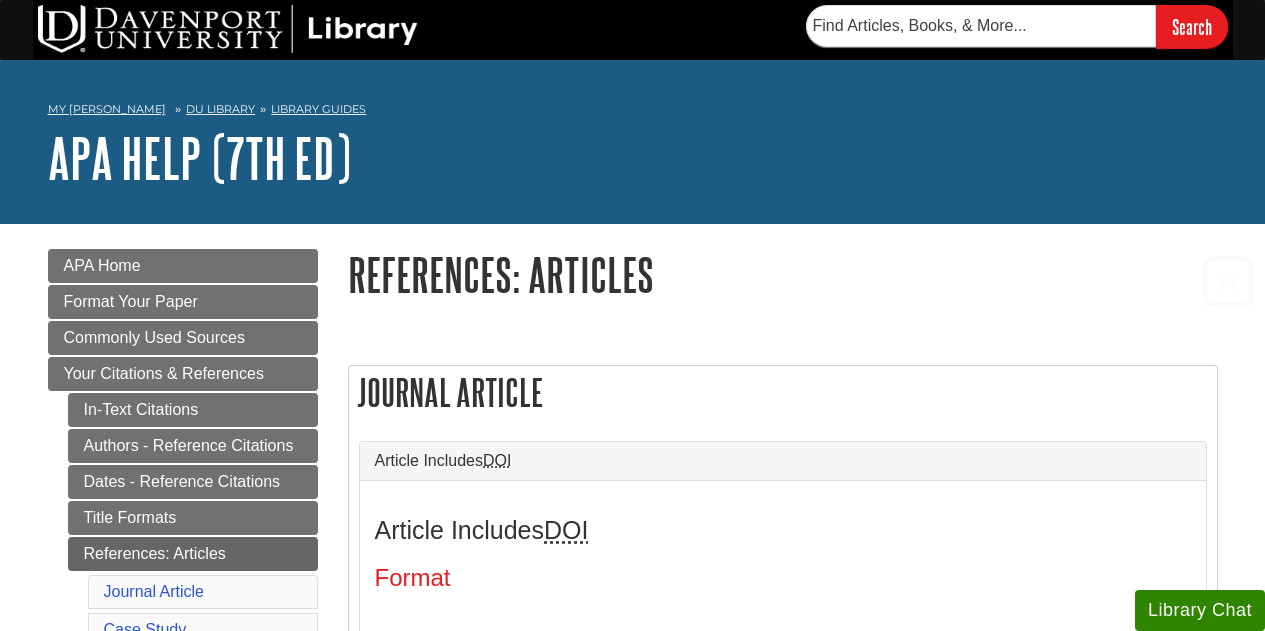 scroll, scrollTop: 1842, scrollLeft: 0, axis: vertical 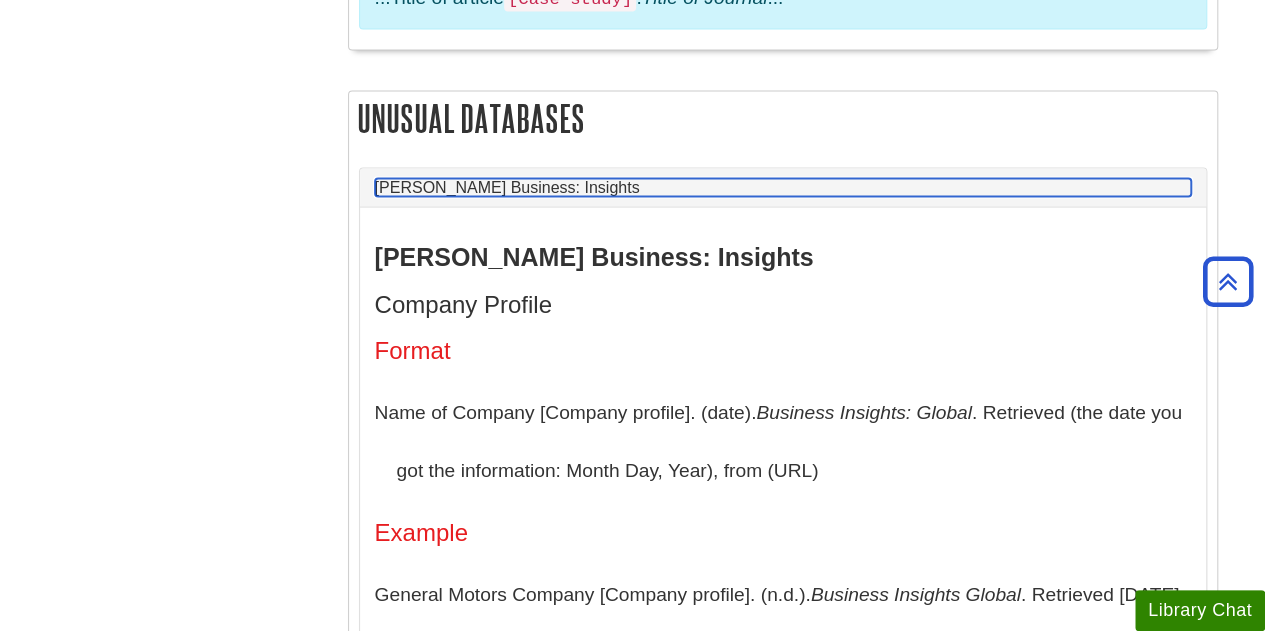 click on "[PERSON_NAME] Business: Insights" at bounding box center [783, 187] 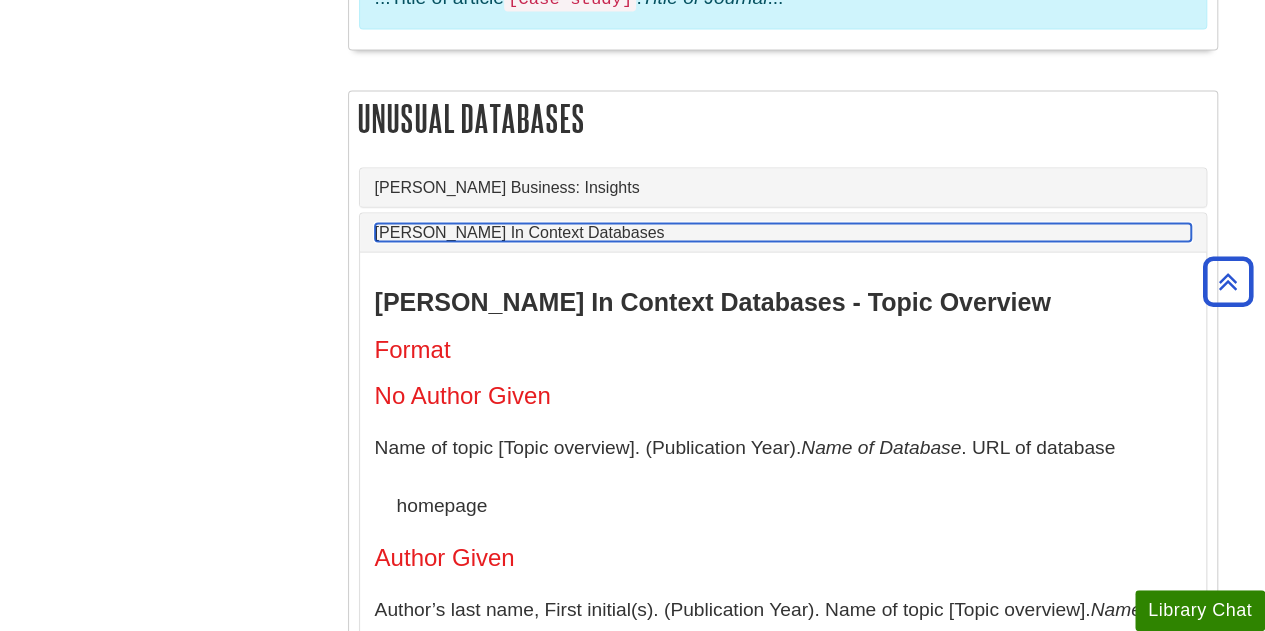 click on "[PERSON_NAME] In Context Databases" at bounding box center [783, 232] 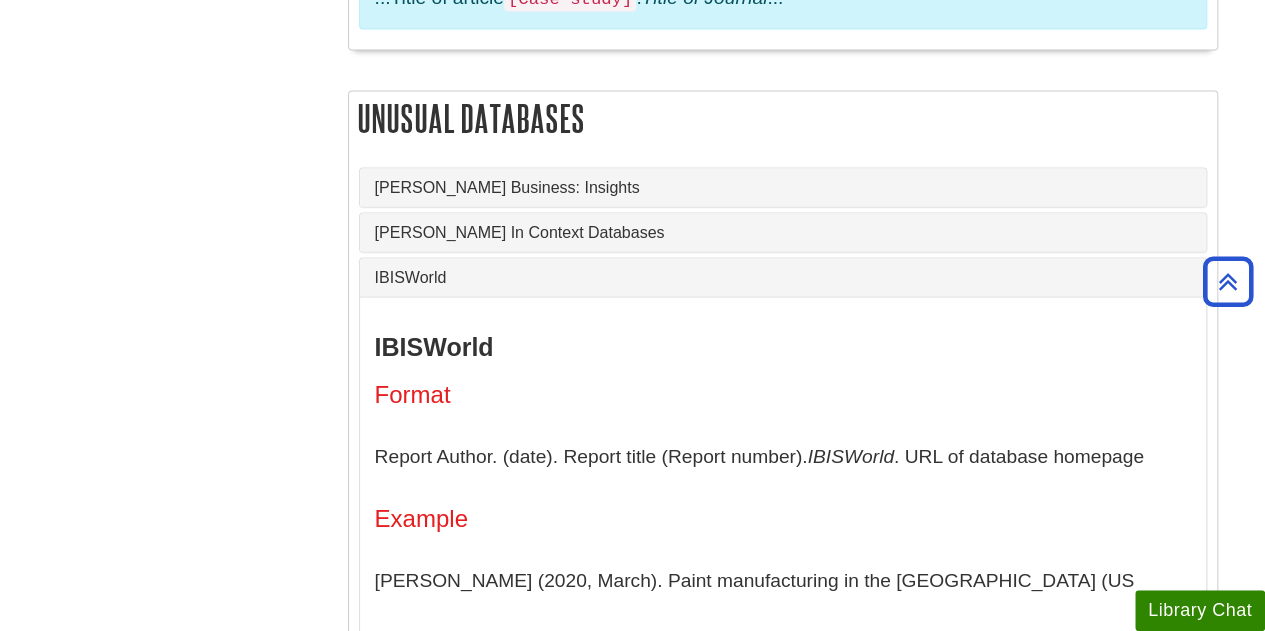 click on "IBISWorld
Format
Report Author. (date). Report title (Report number).  IBISWorld . URL of database homepage
Example
Fernandez, C. (2020, March). Paint manufacturing in the US (US Industry Report 32551).  IBISWorld . https://my.ibisworld.com/
In-Text Example
Parenthetical: (Fernandez, 2020)
Narrative: "... as mentioned by Fernandez (2020),"" at bounding box center [783, 566] 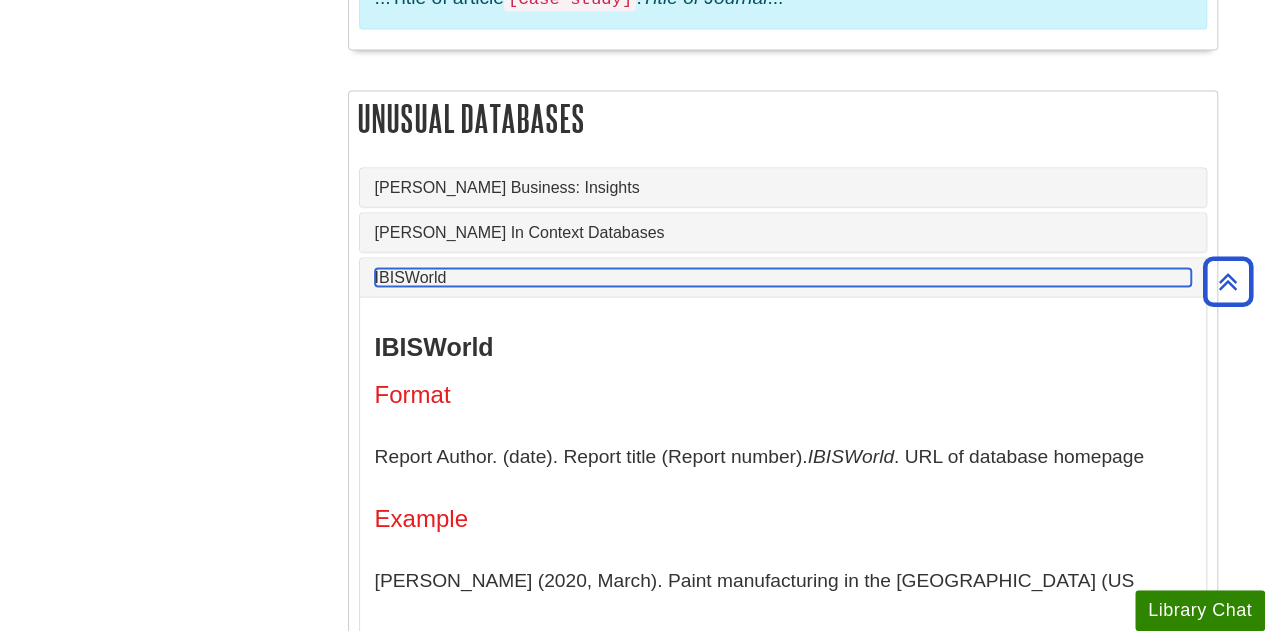 click on "IBISWorld" at bounding box center [783, 277] 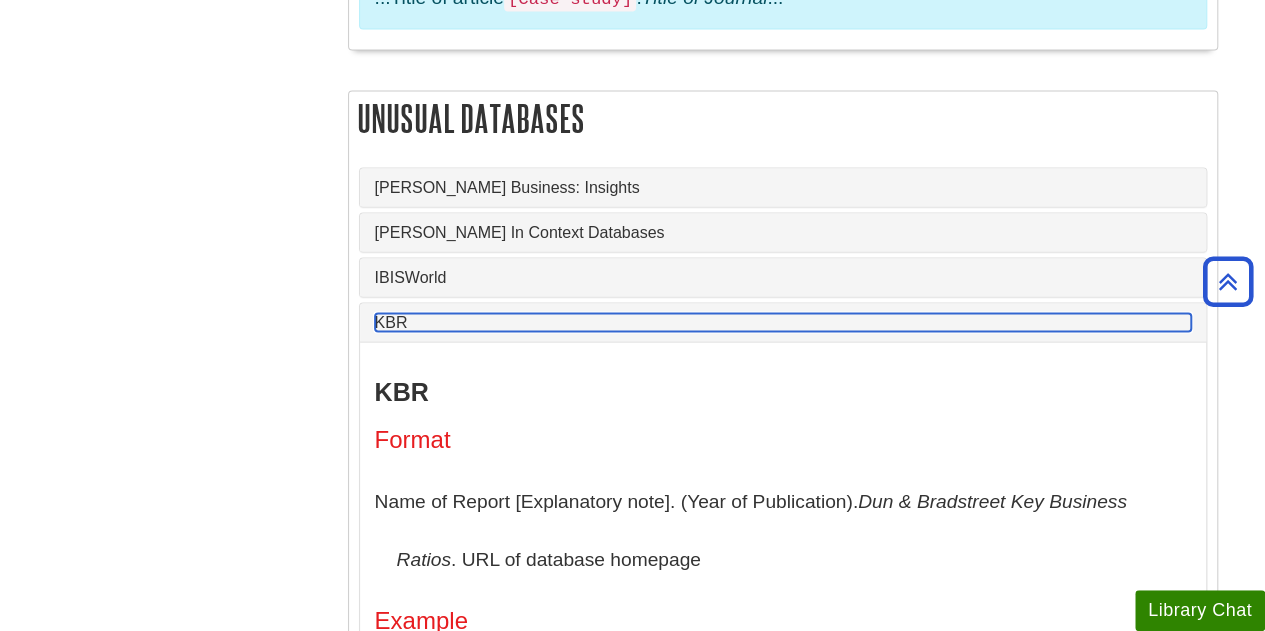click on "KBR" at bounding box center [783, 322] 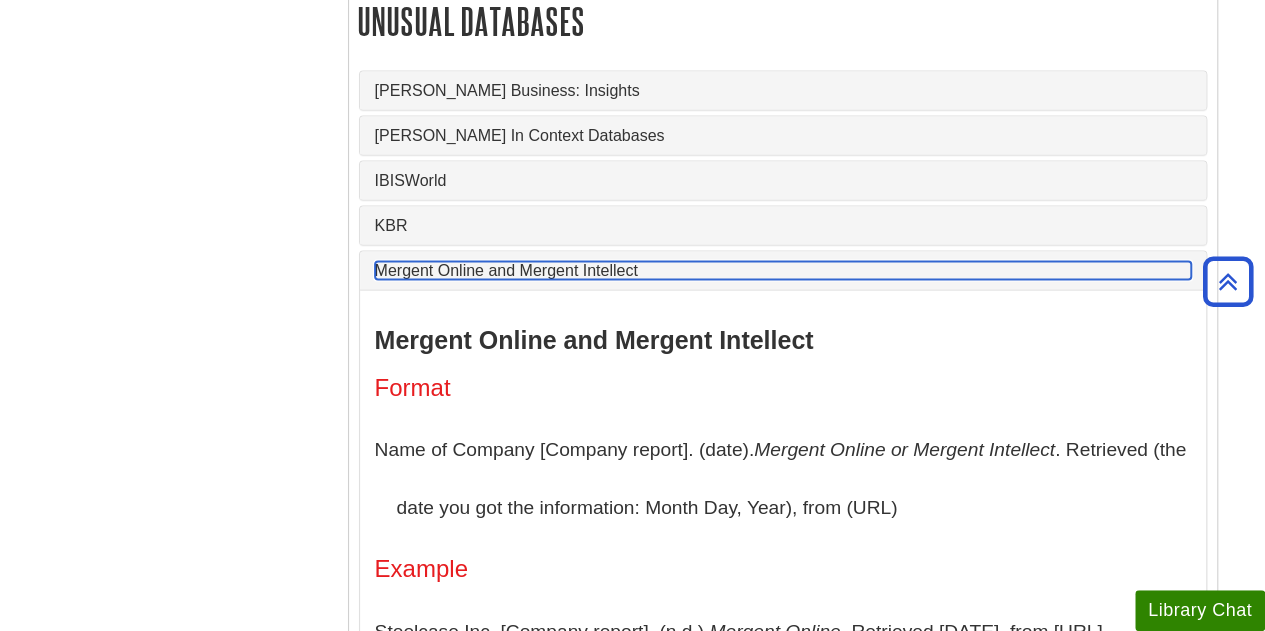 click on "Mergent Online and Mergent Intellect" at bounding box center (783, 271) 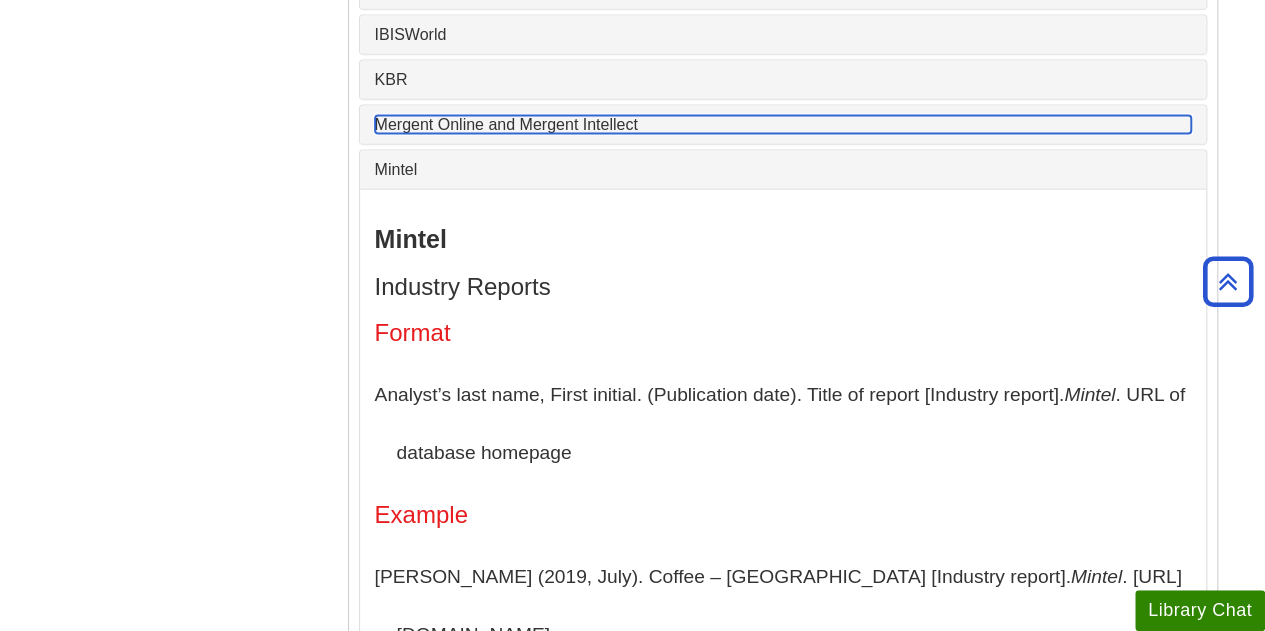 scroll, scrollTop: 2088, scrollLeft: 0, axis: vertical 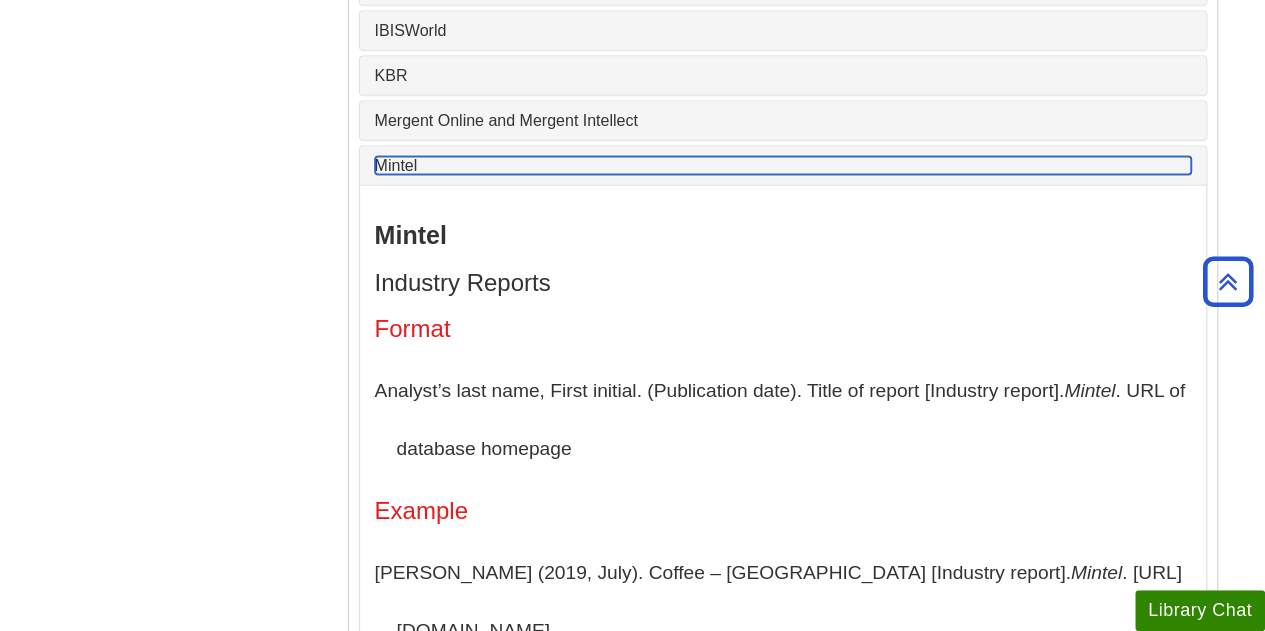 click on "Mintel" at bounding box center [783, 166] 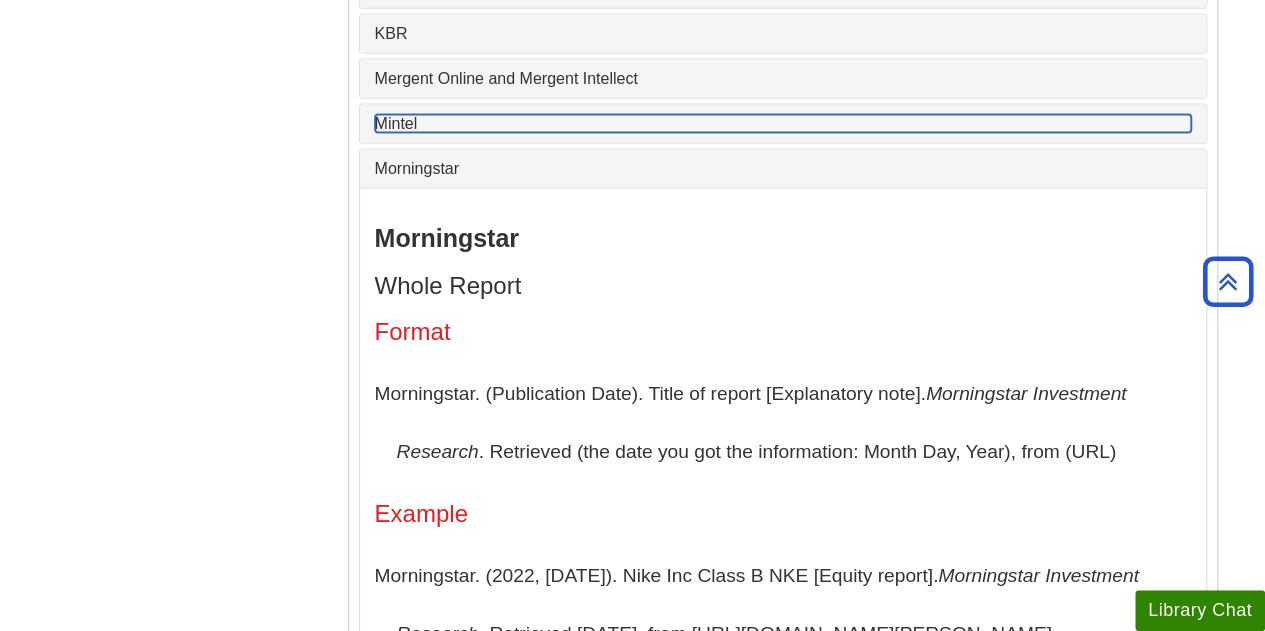 scroll, scrollTop: 2138, scrollLeft: 0, axis: vertical 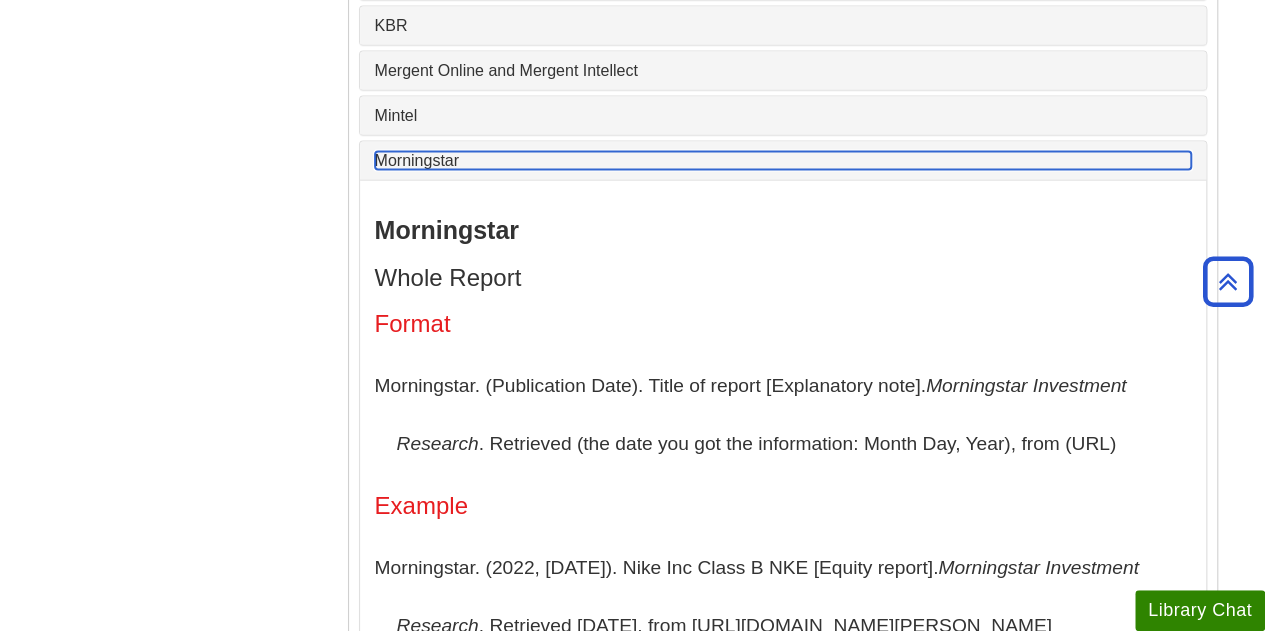 click on "Morningstar" at bounding box center [783, 161] 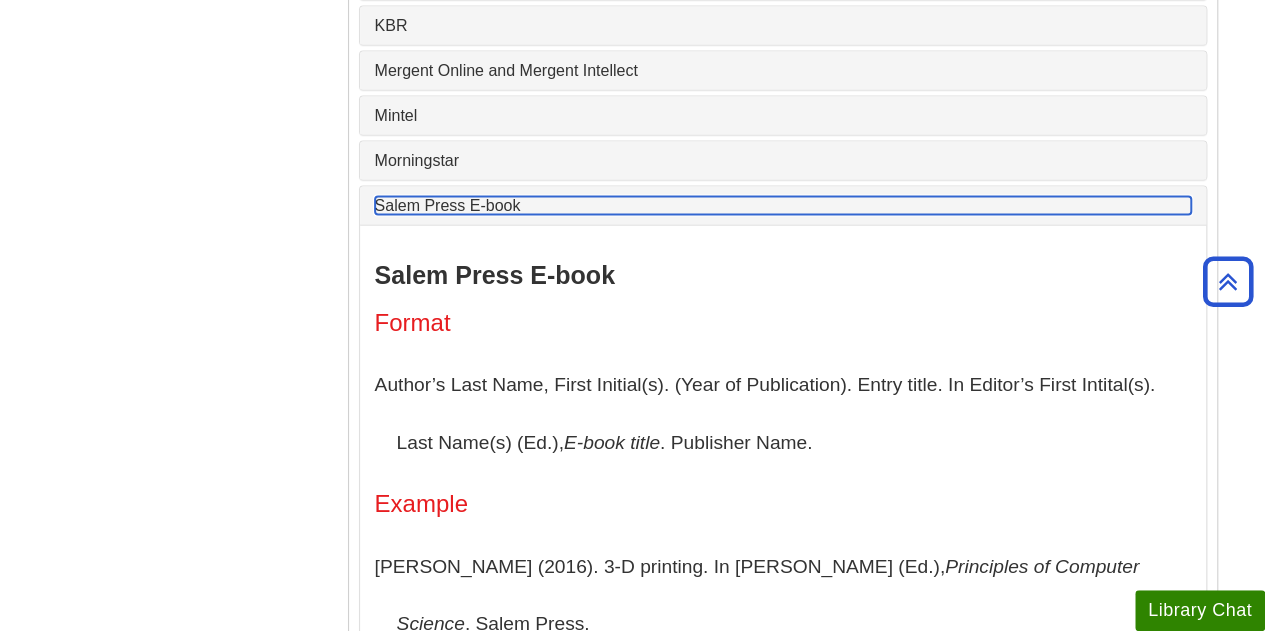 click on "Salem Press E-book" at bounding box center (783, 206) 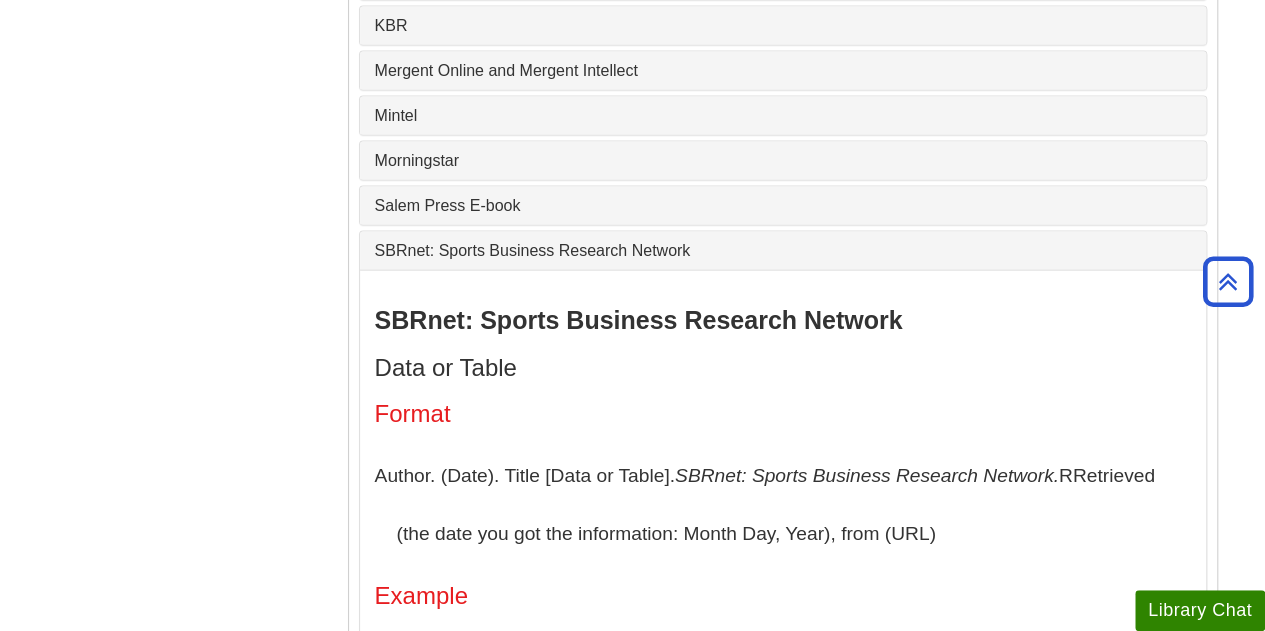 click on "SBRnet: Sports Business Research Network" at bounding box center (783, 251) 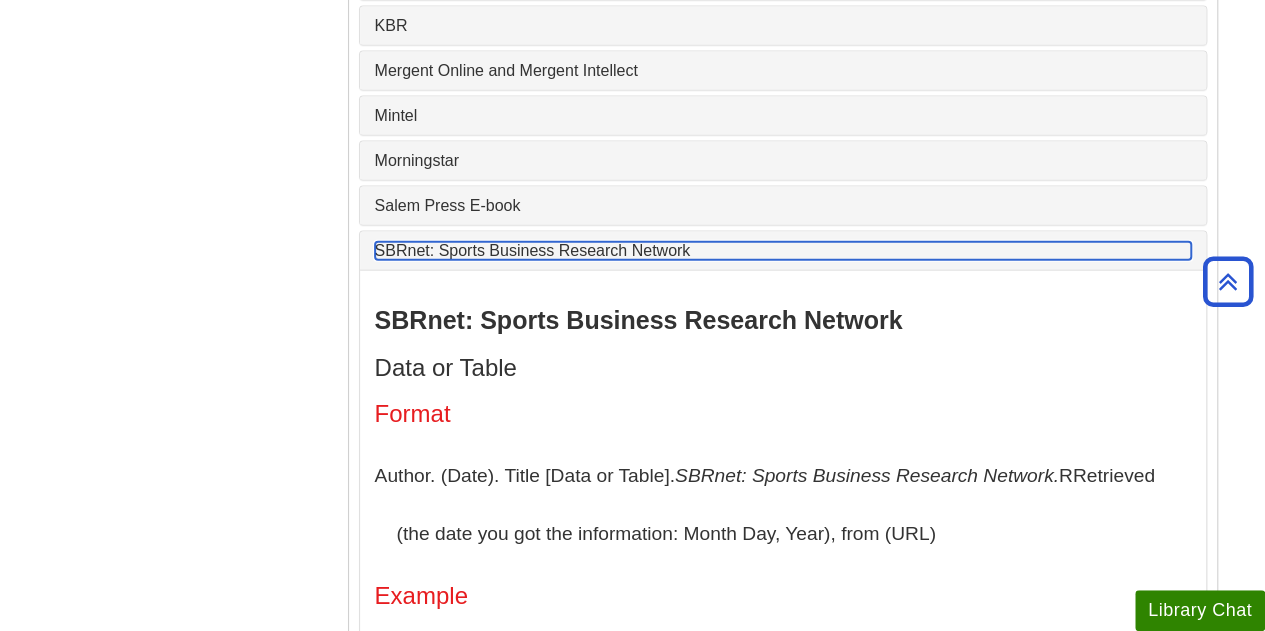 click on "SBRnet: Sports Business Research Network" at bounding box center (783, 251) 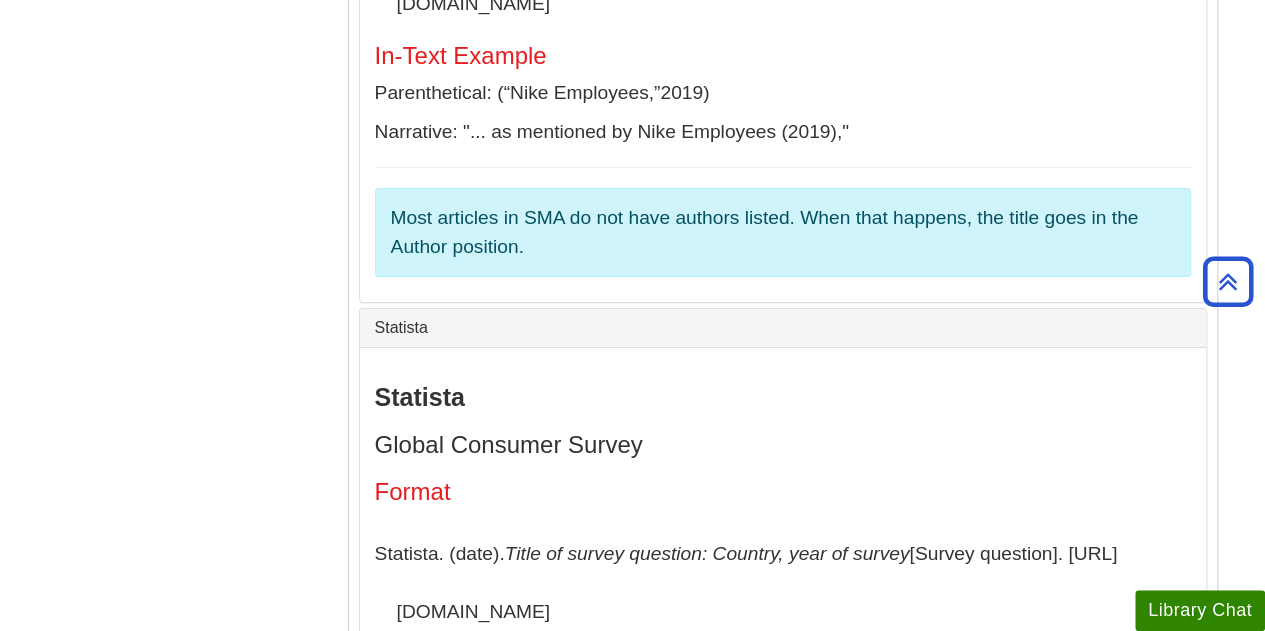 scroll, scrollTop: 3470, scrollLeft: 0, axis: vertical 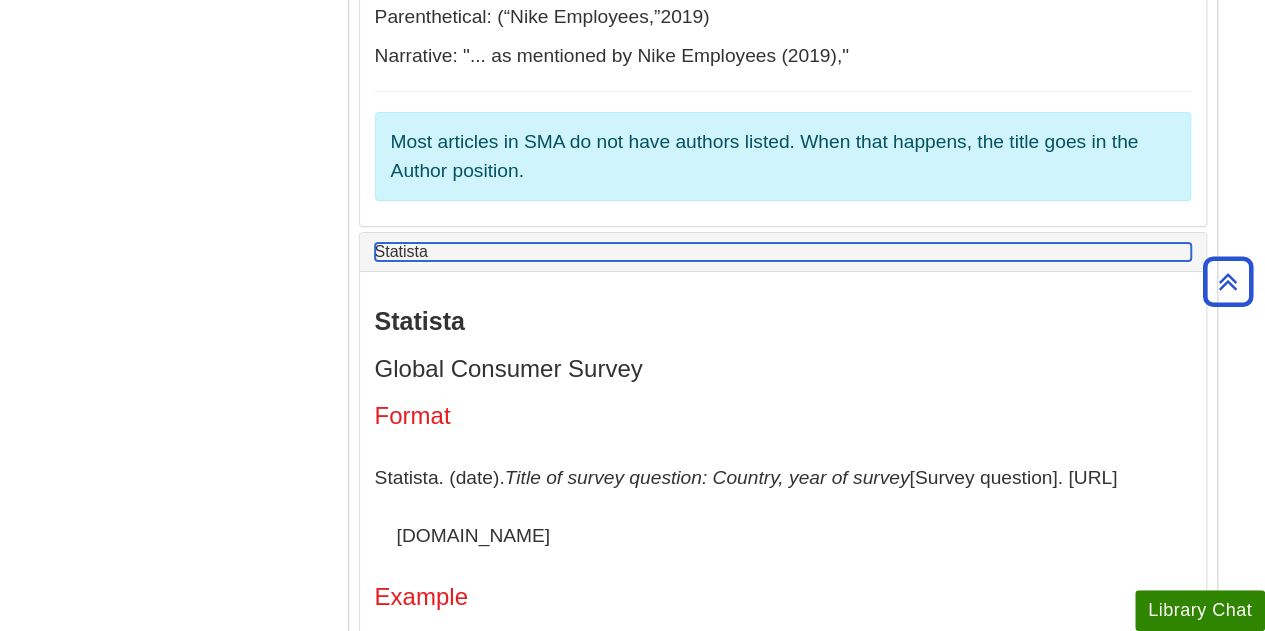 click on "Statista" at bounding box center [783, 252] 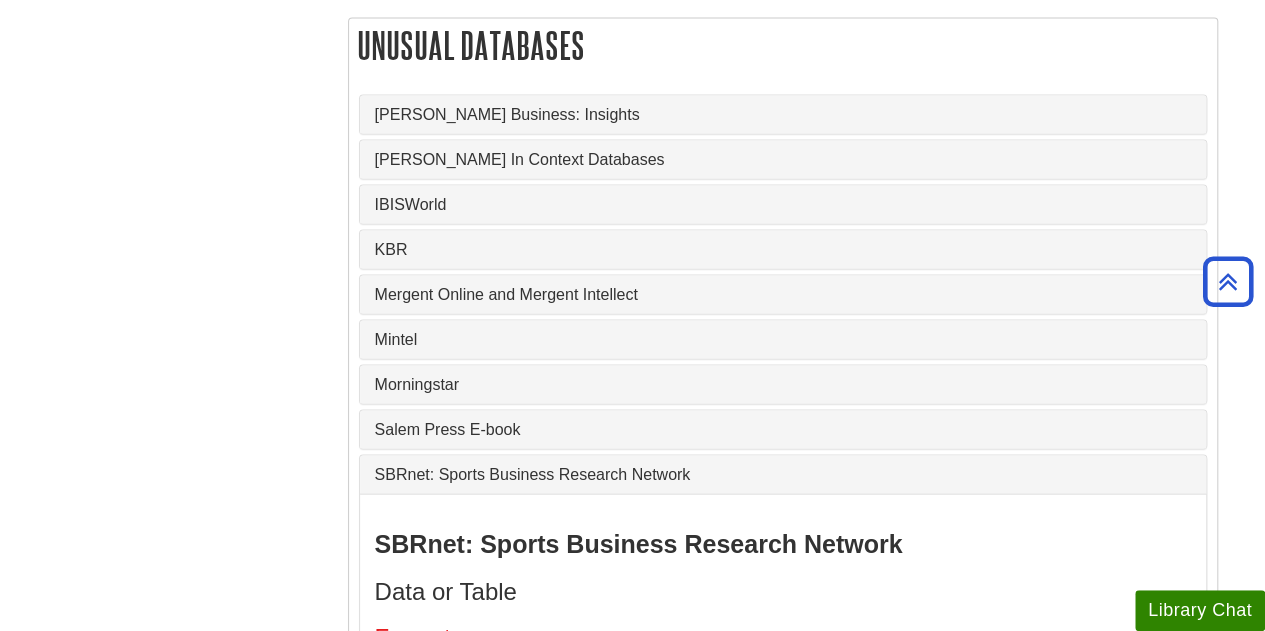 scroll, scrollTop: 1870, scrollLeft: 0, axis: vertical 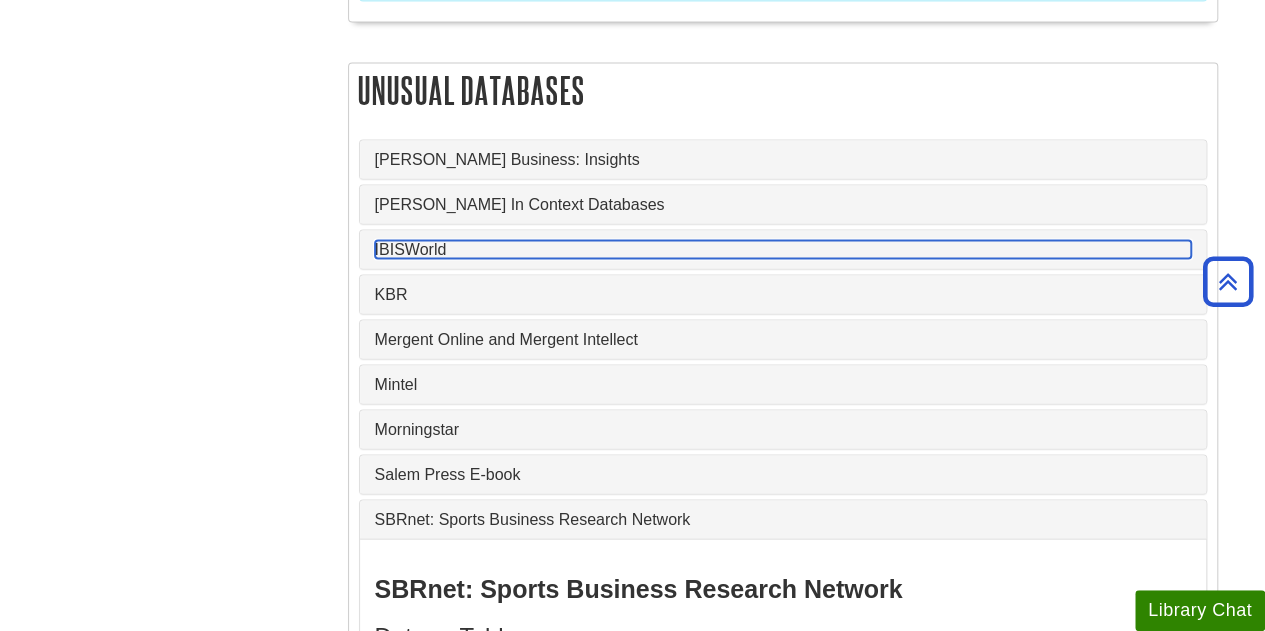 click on "IBISWorld" at bounding box center (783, 249) 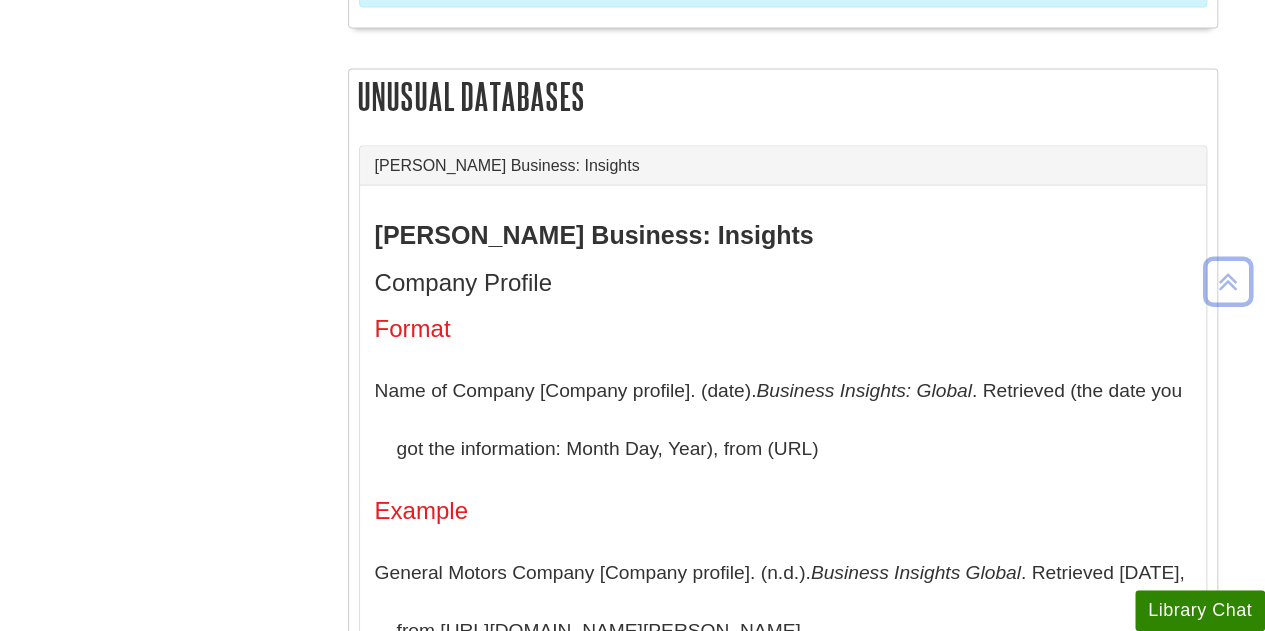 scroll, scrollTop: 1842, scrollLeft: 0, axis: vertical 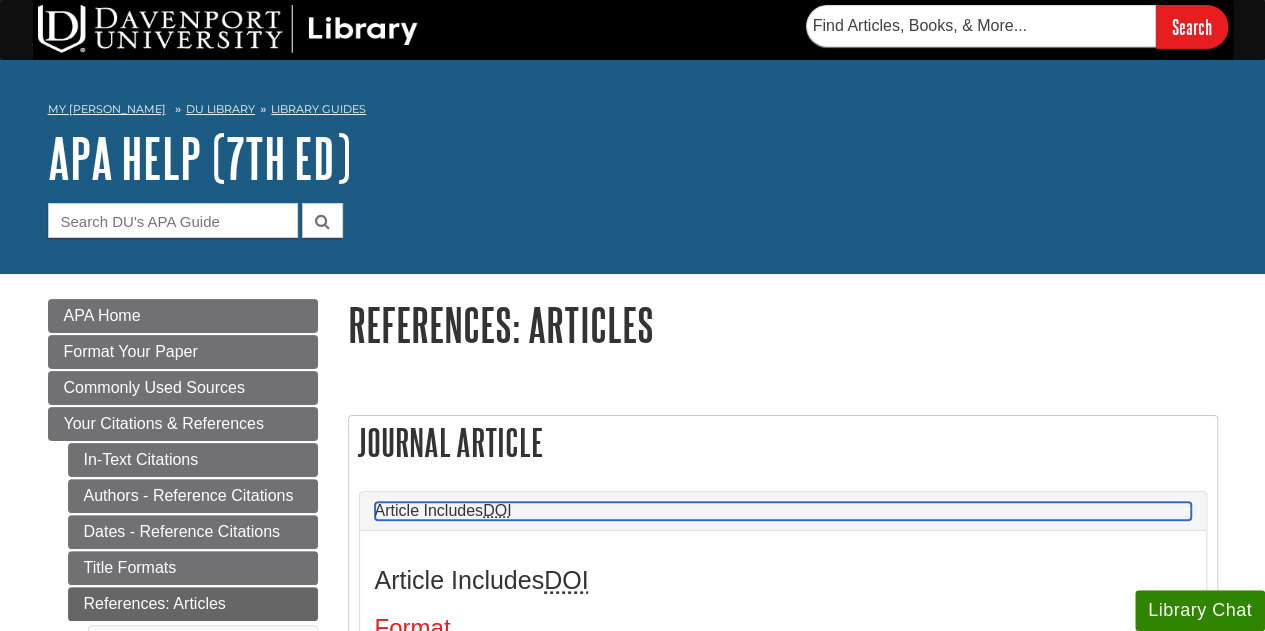 click on "Article Includes  DOI" at bounding box center [783, 511] 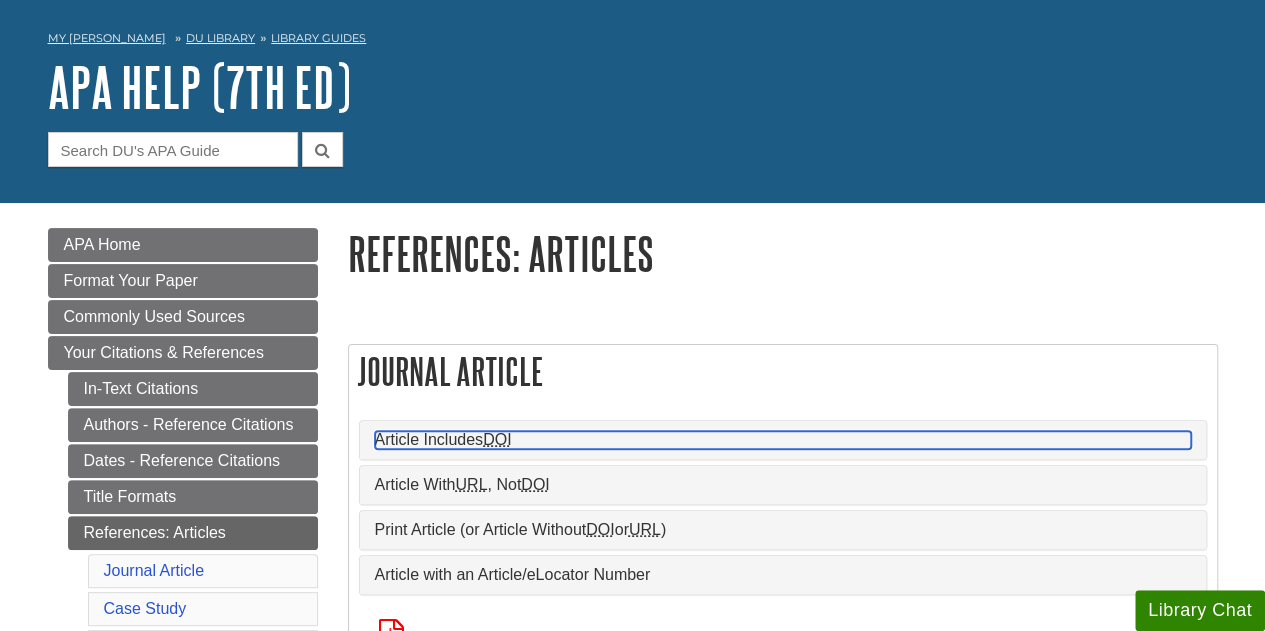 scroll, scrollTop: 94, scrollLeft: 0, axis: vertical 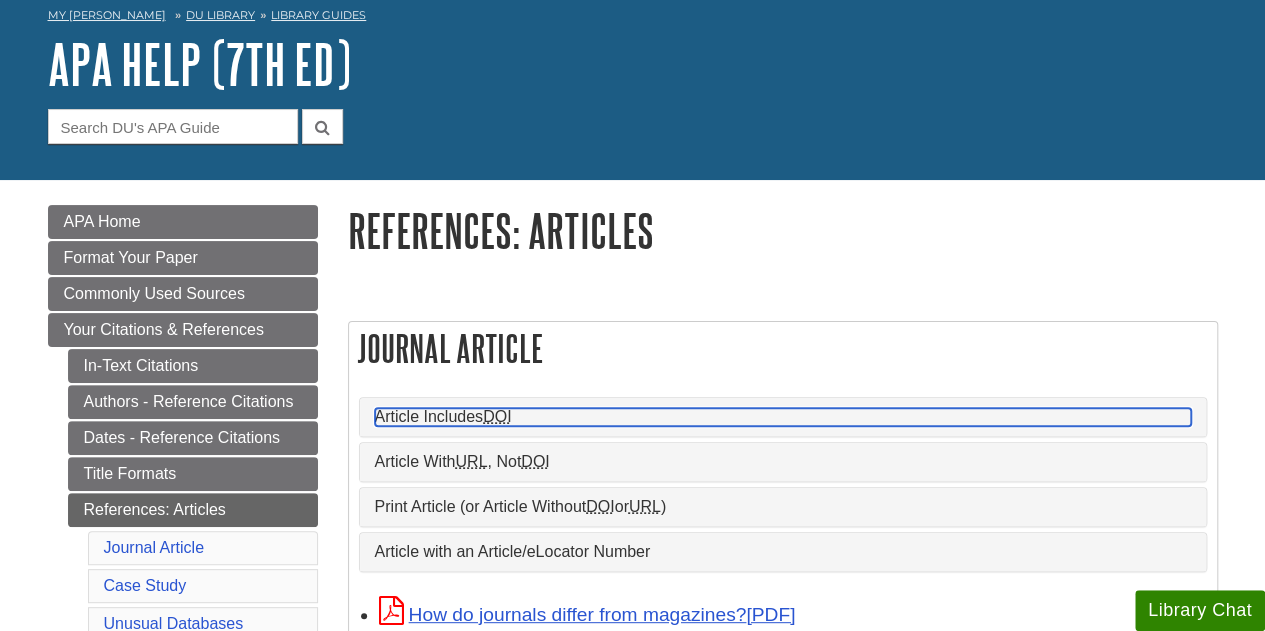 click on "Article Includes  DOI" at bounding box center [783, 417] 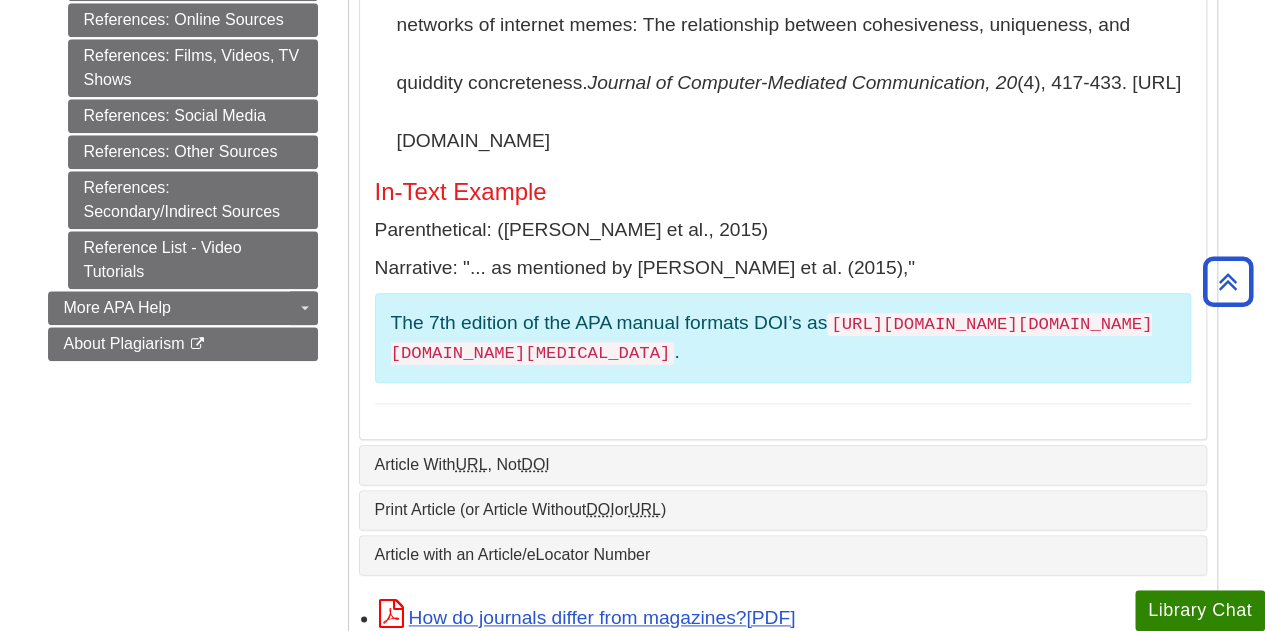 scroll, scrollTop: 964, scrollLeft: 0, axis: vertical 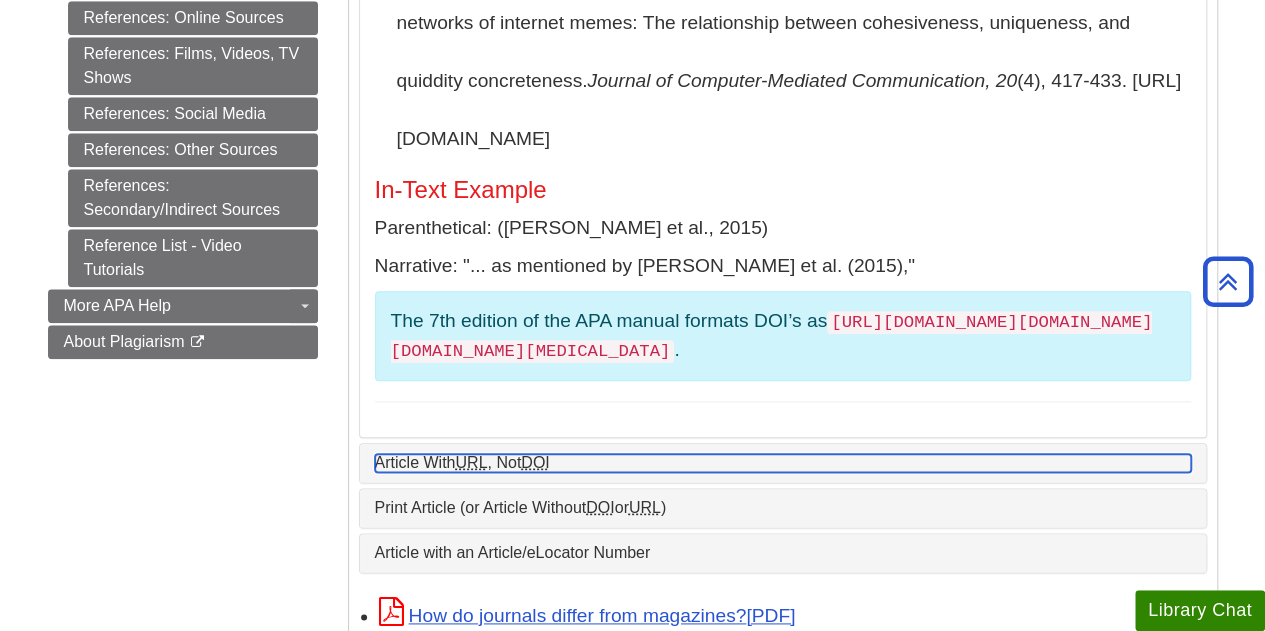 click on "Article With  URL , Not  DOI" at bounding box center [783, 463] 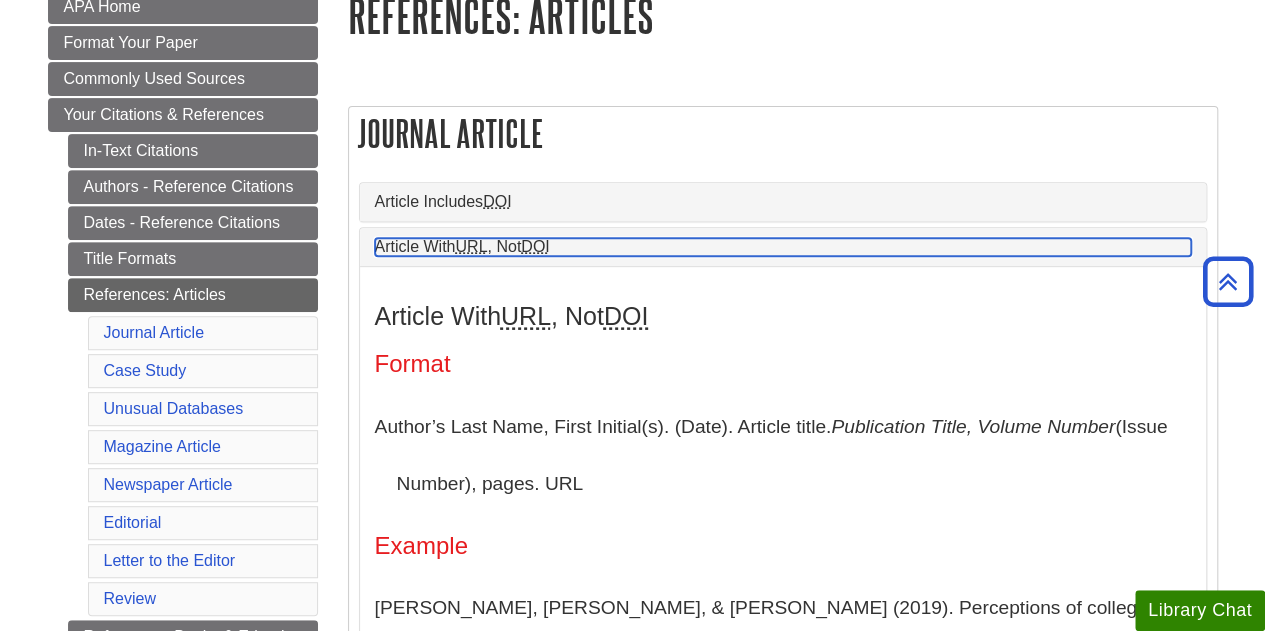 scroll, scrollTop: 301, scrollLeft: 0, axis: vertical 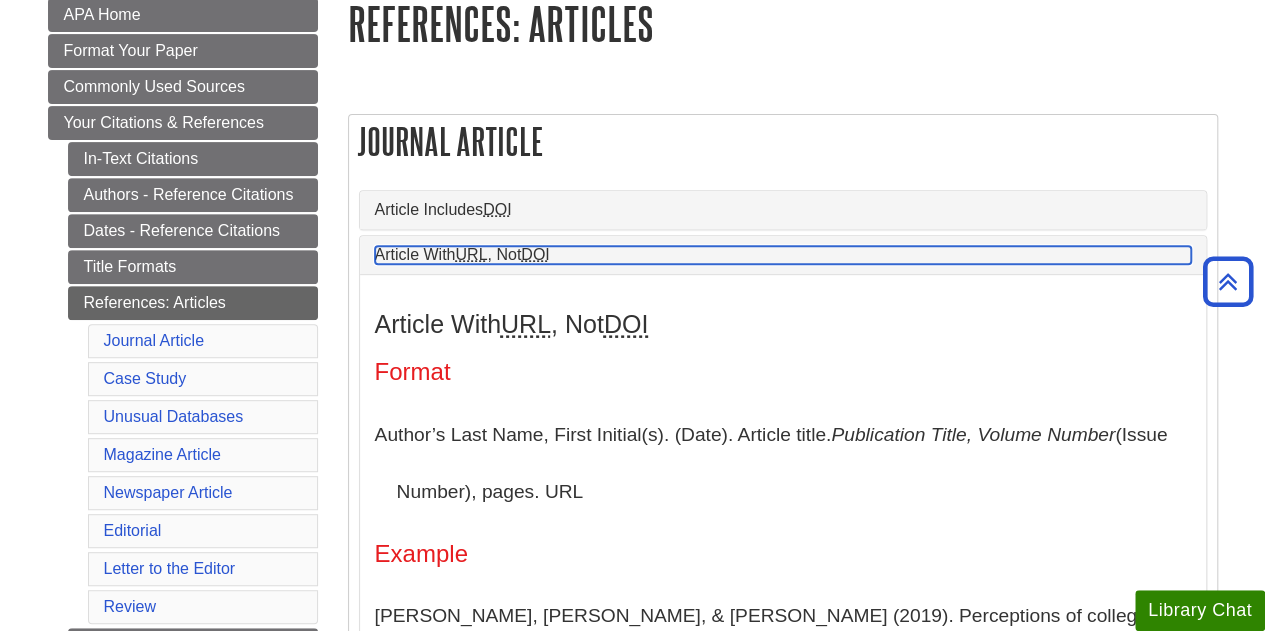 click on "URL" at bounding box center [471, 254] 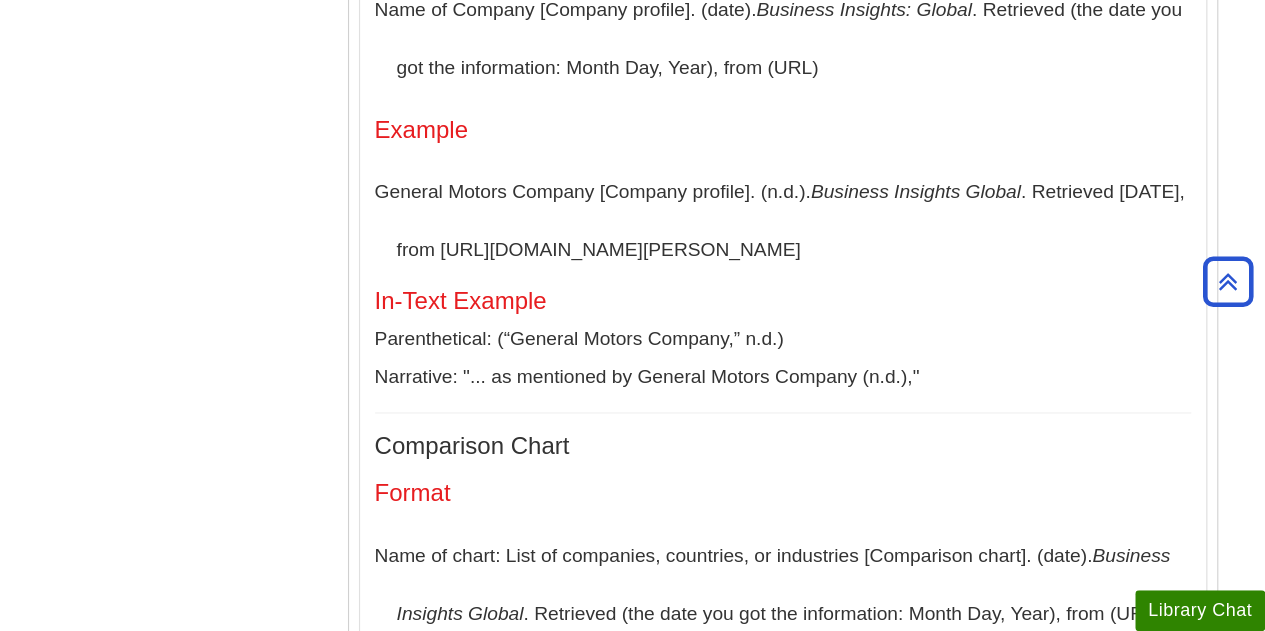 scroll, scrollTop: 1437, scrollLeft: 0, axis: vertical 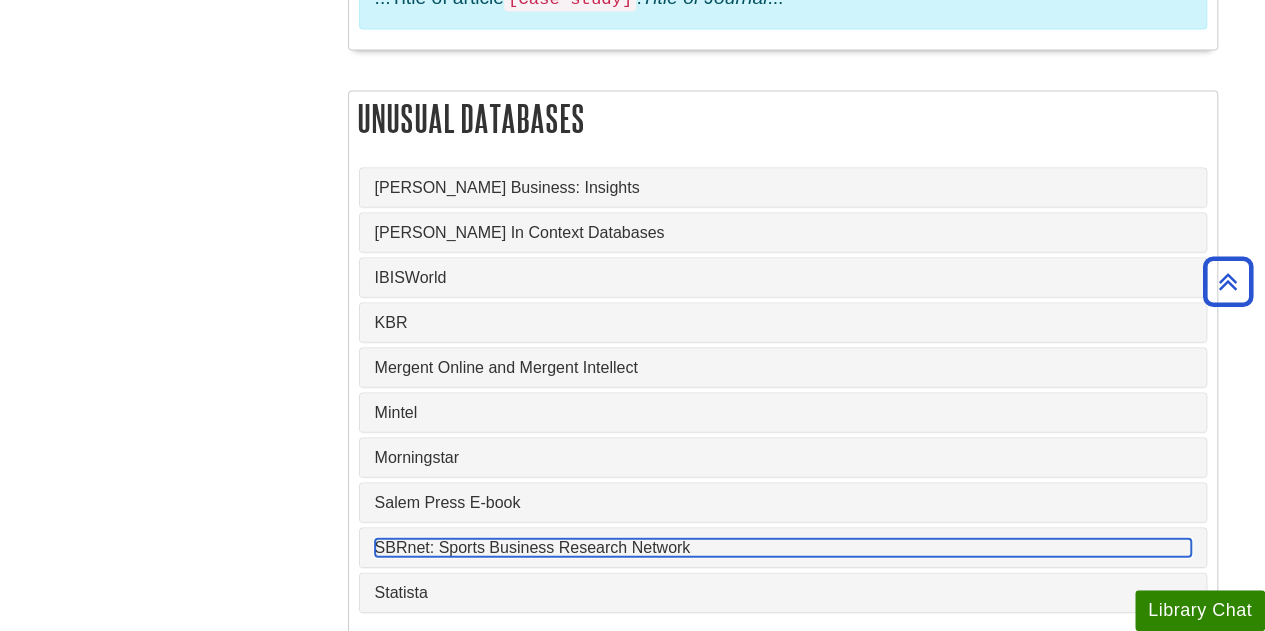 click on "SBRnet: Sports Business Research Network" at bounding box center (783, 547) 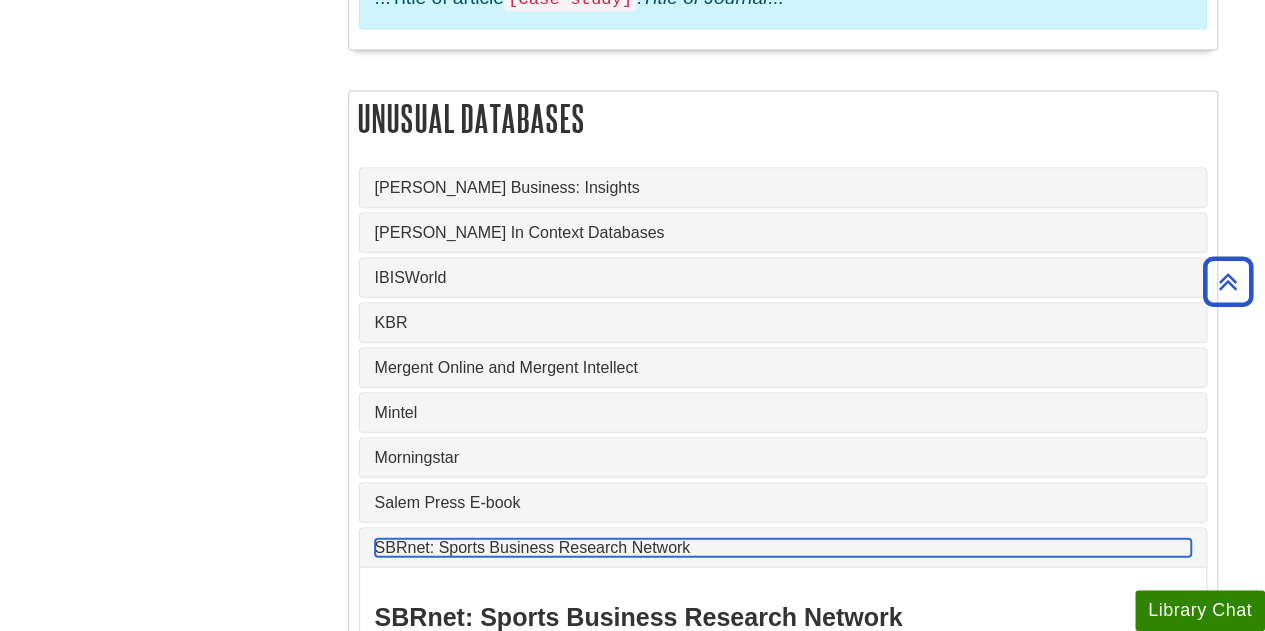 click on "SBRnet: Sports Business Research Network" at bounding box center (783, 547) 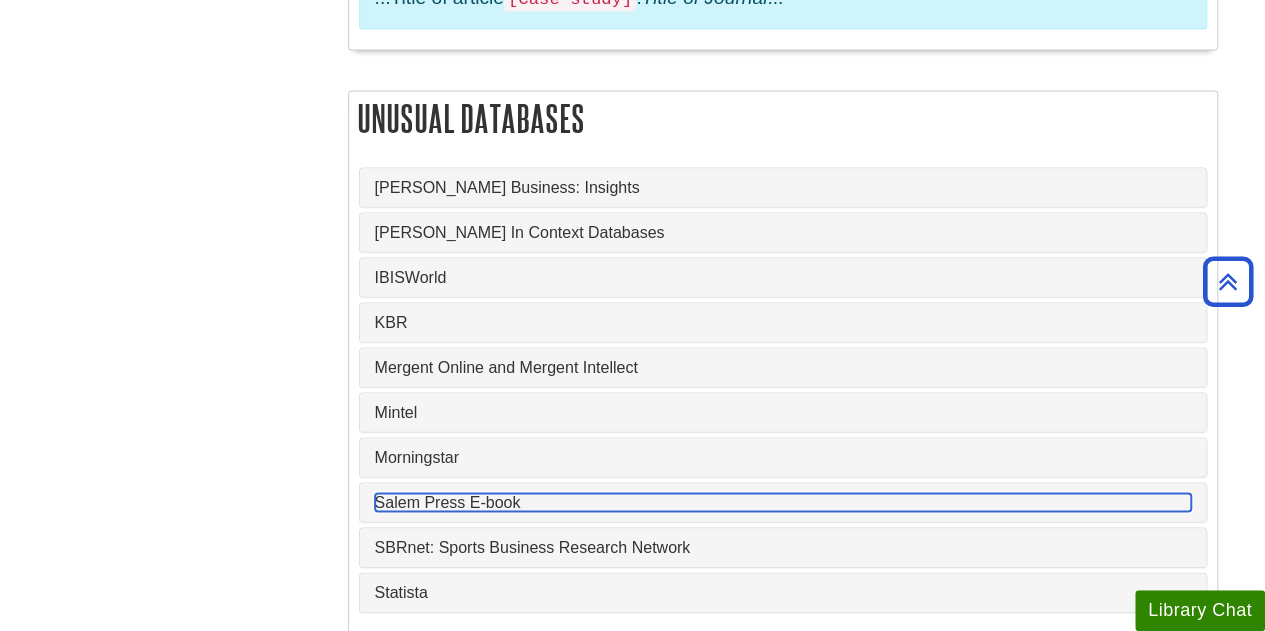 click on "Salem Press E-book" at bounding box center (783, 502) 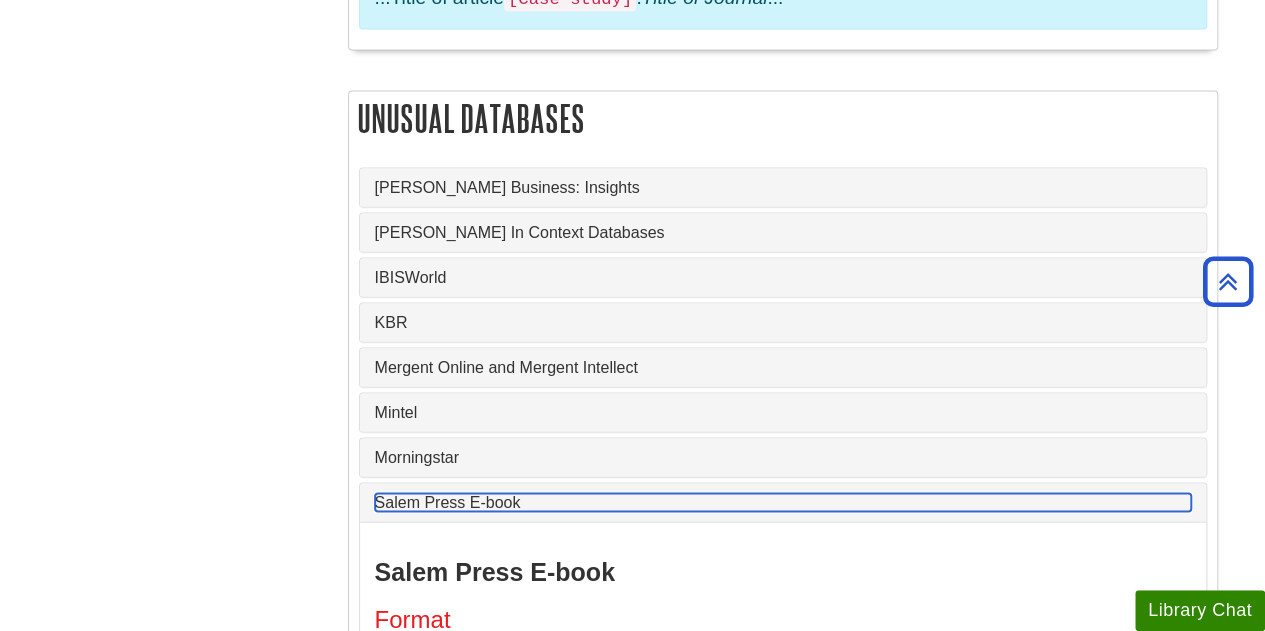 click on "Salem Press E-book" at bounding box center [783, 502] 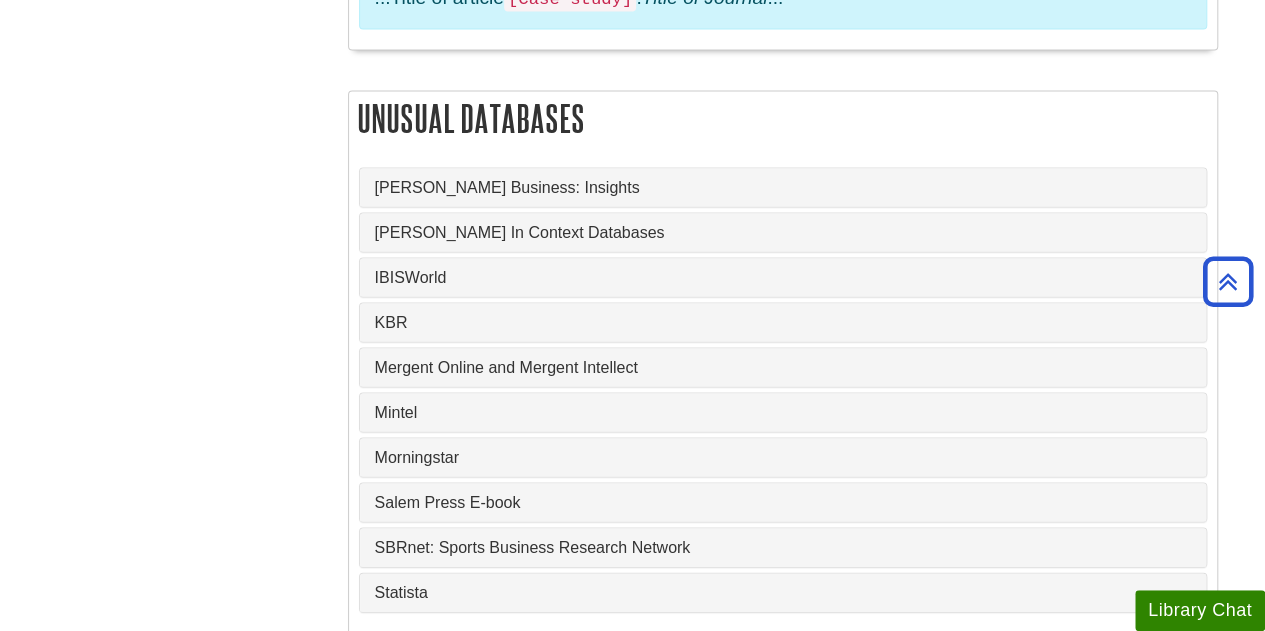 click on "Menu
APA Home Format Your Paper Commonly Used Sources Your Citations & References In-Text Citations  Authors - Reference Citations  Dates - Reference Citations  Title Formats  References: Articles  Journal Article Case Study Unusual Databases Magazine Article Newspaper Article Editorial Letter to the Editor Review References: Books & E-books  References: Online Sources  References: Films, Videos, TV Shows  References: Social Media  References: Other Sources  References: Secondary/Indirect Sources  Reference List - Video Tutorials  More APA Help Toggle Dropdown Sample Papers  Annotated Bibliographies  Zotero   This link opens in a new window Books About APA  Websites About APA  APA Video Tutorials  APA Tutors  APA Webinar   This link opens in a new window About Plagiarism   This link opens in a new window" at bounding box center [633, 691] 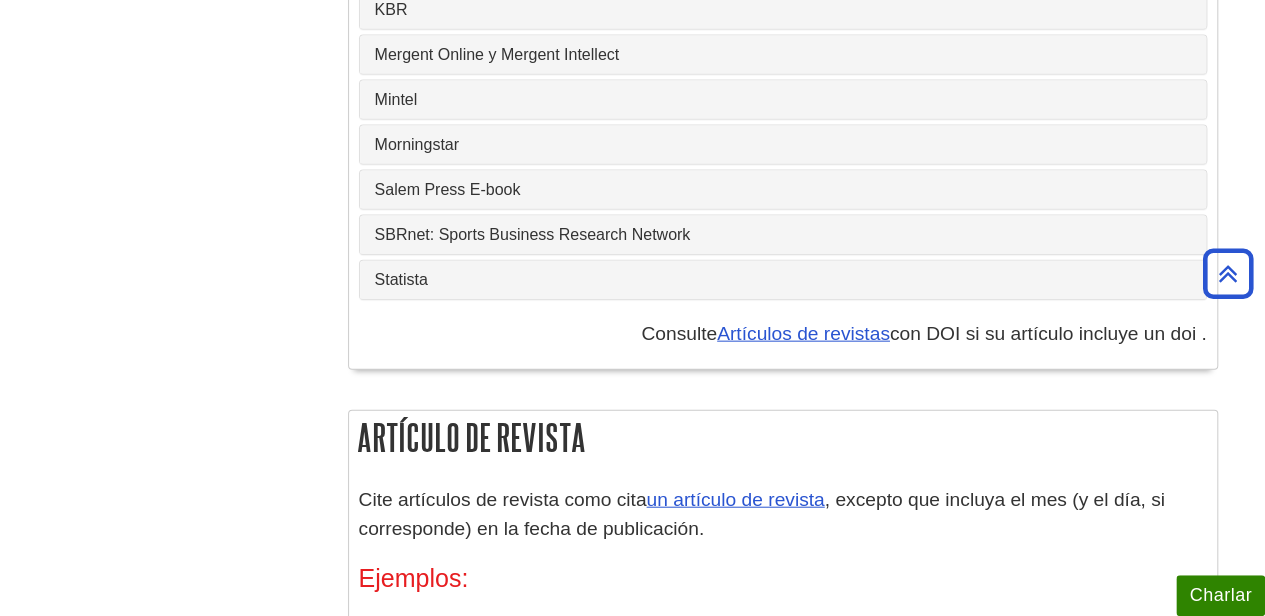 scroll, scrollTop: 2142, scrollLeft: 0, axis: vertical 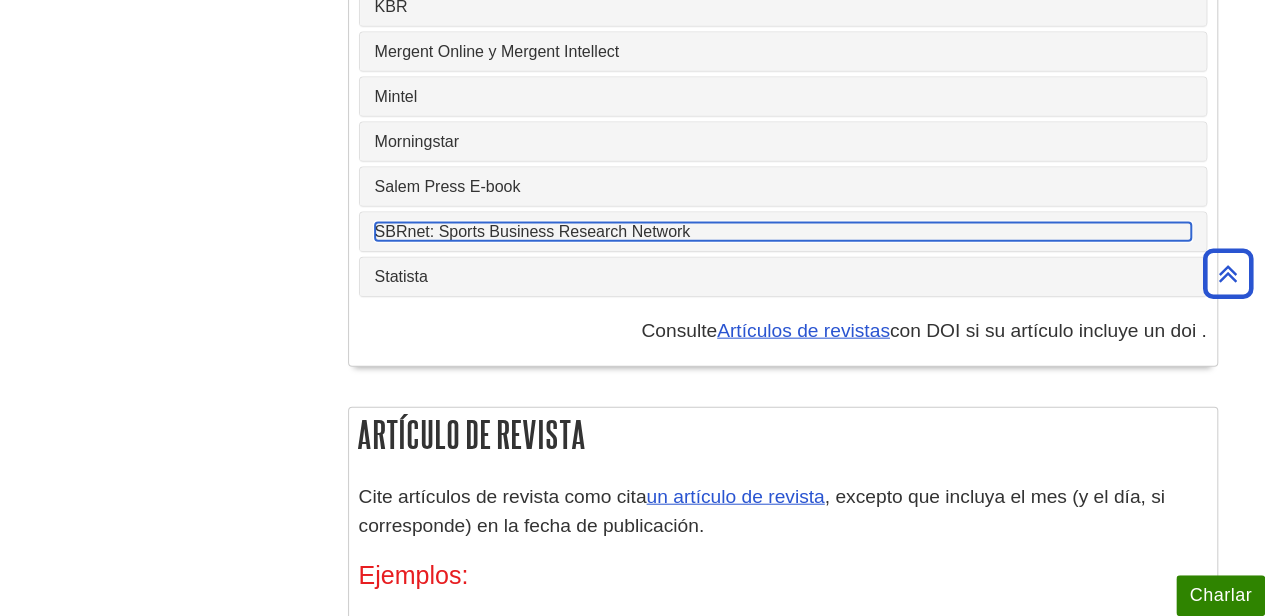 click on "SBRnet: Sports Business Research Network" at bounding box center (783, 232) 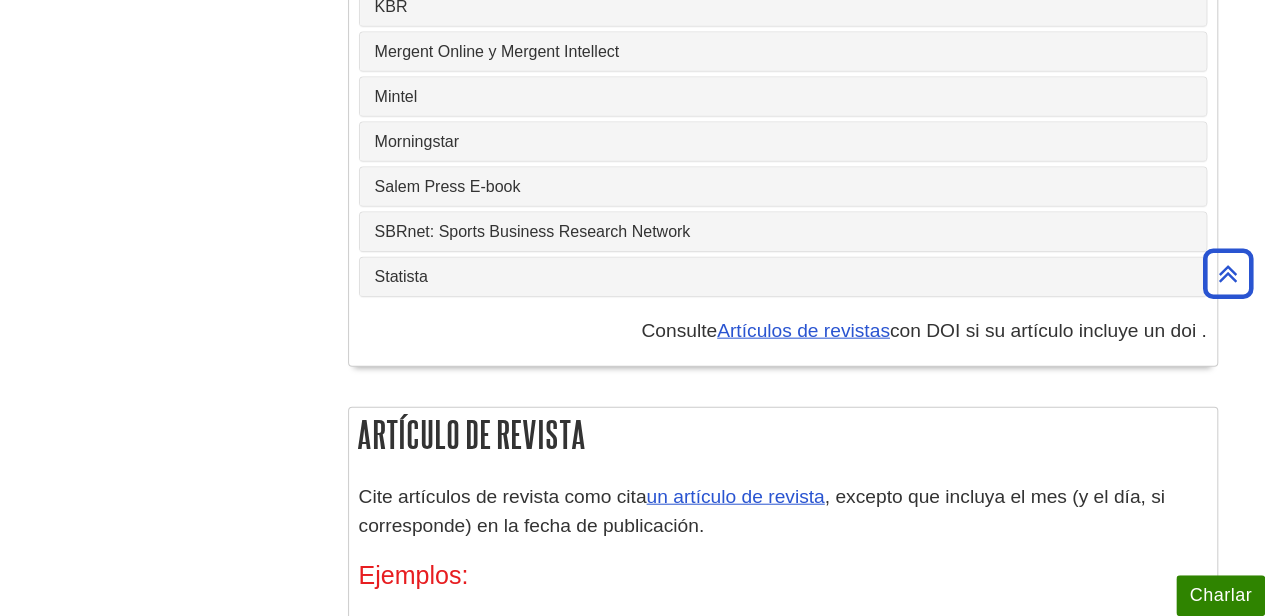 click on "Salem Press E-book" at bounding box center [783, 187] 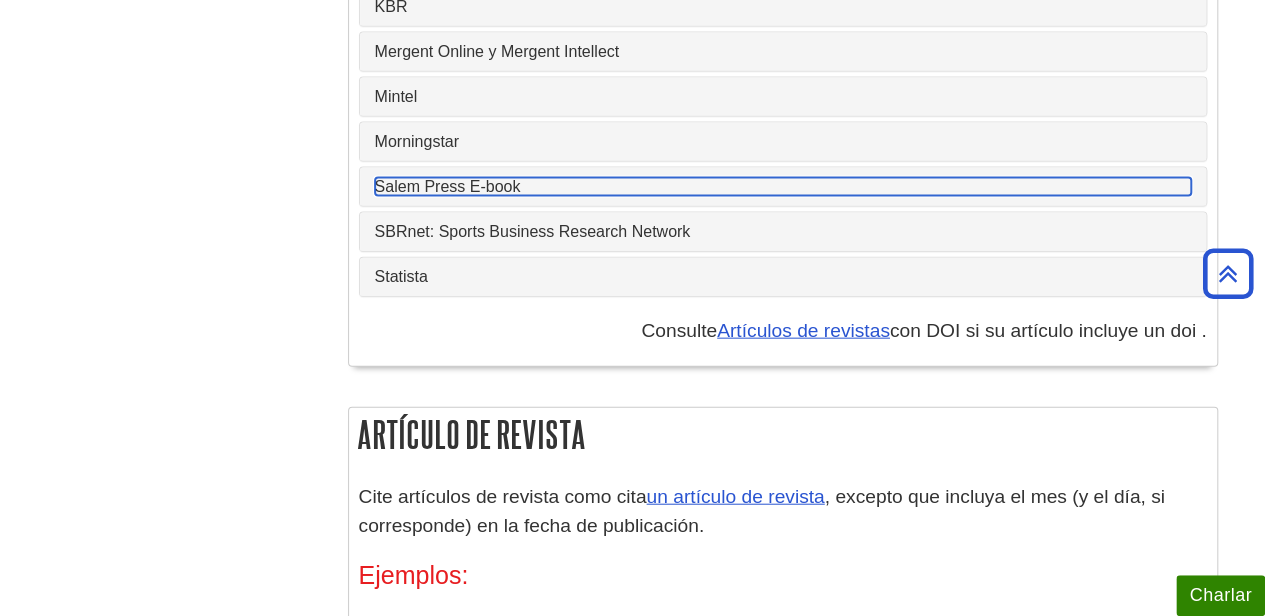 click on "Salem Press E-book" at bounding box center (783, 187) 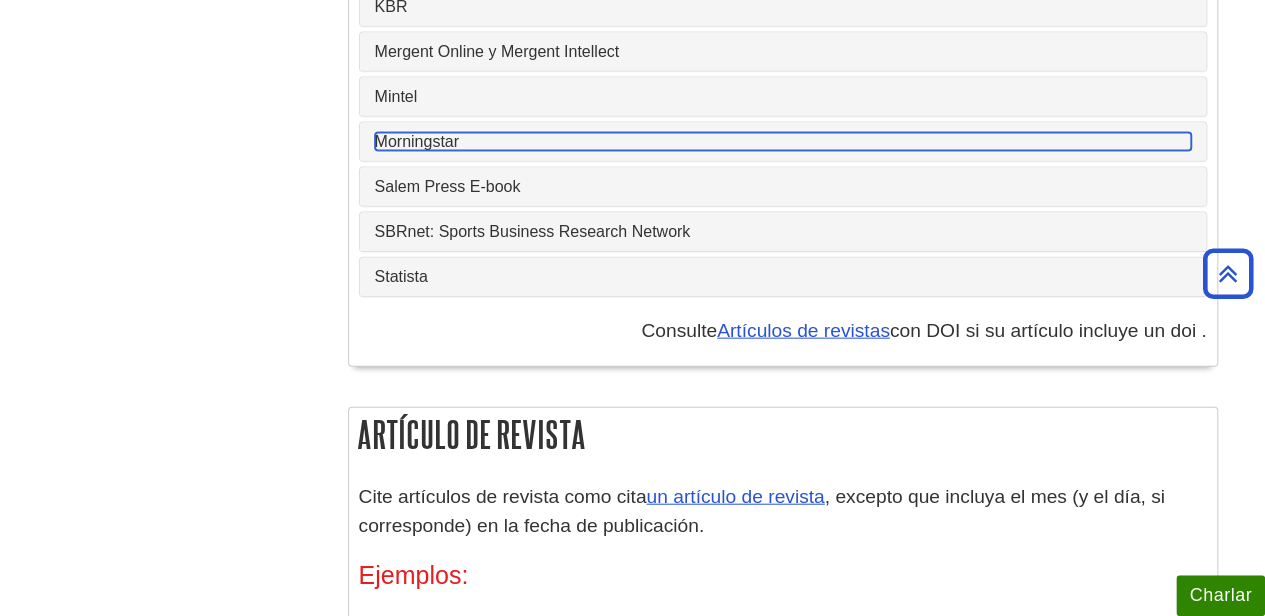 click on "Morningstar" at bounding box center (783, 142) 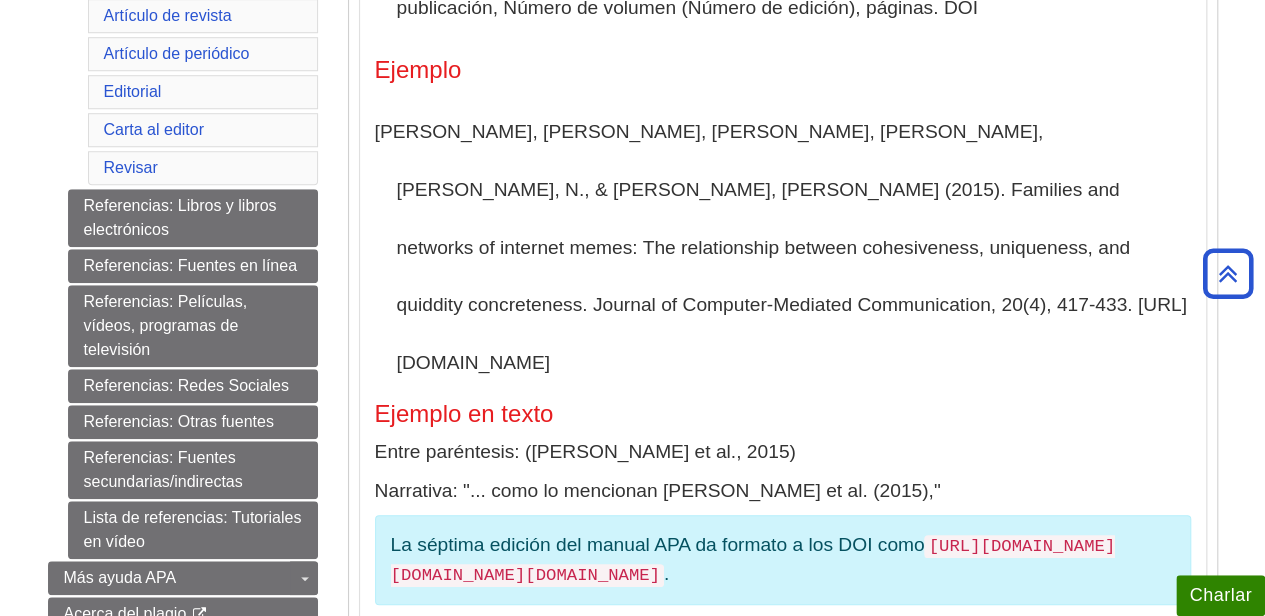 scroll, scrollTop: 218, scrollLeft: 0, axis: vertical 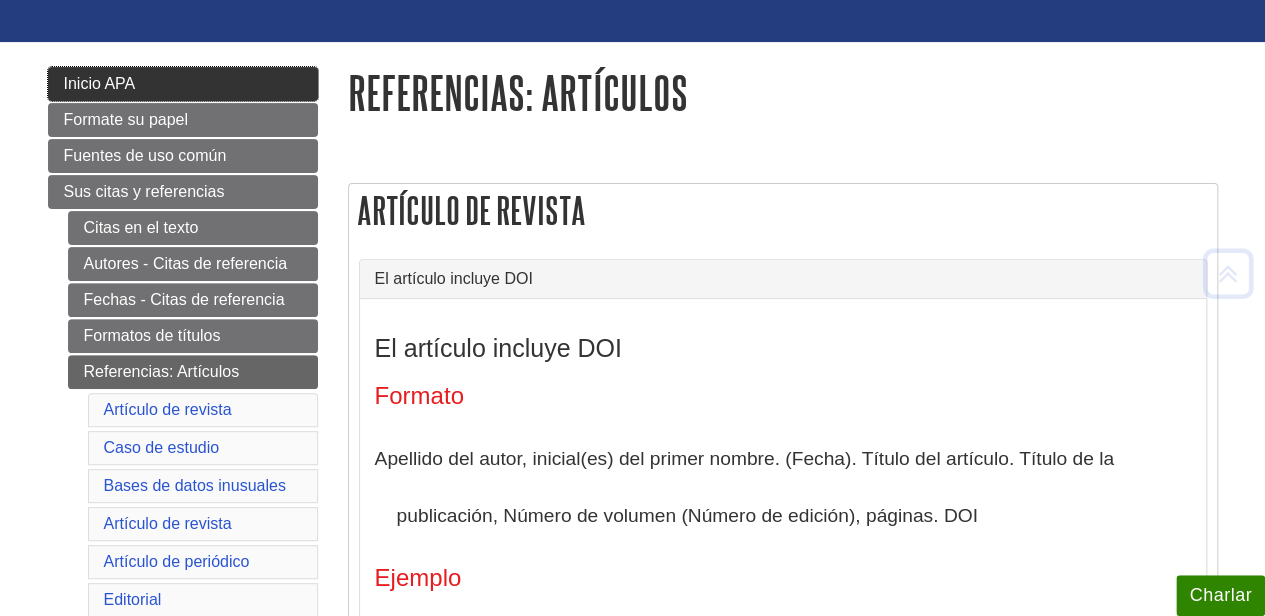 click on "Inicio APA" at bounding box center [100, 83] 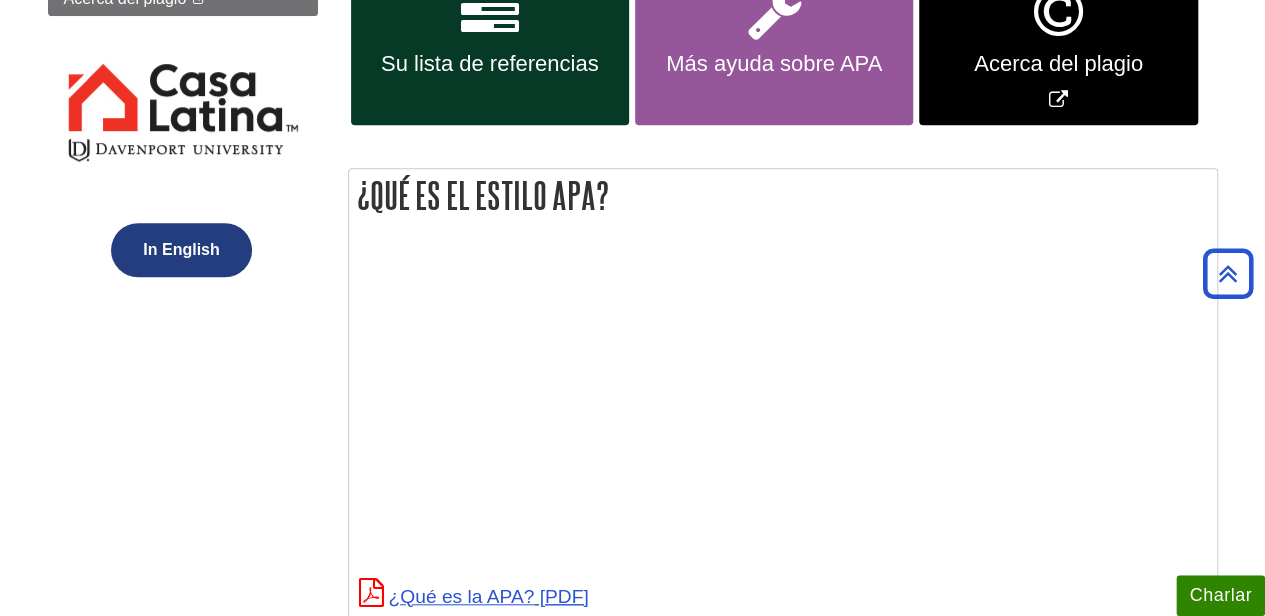 scroll, scrollTop: 560, scrollLeft: 0, axis: vertical 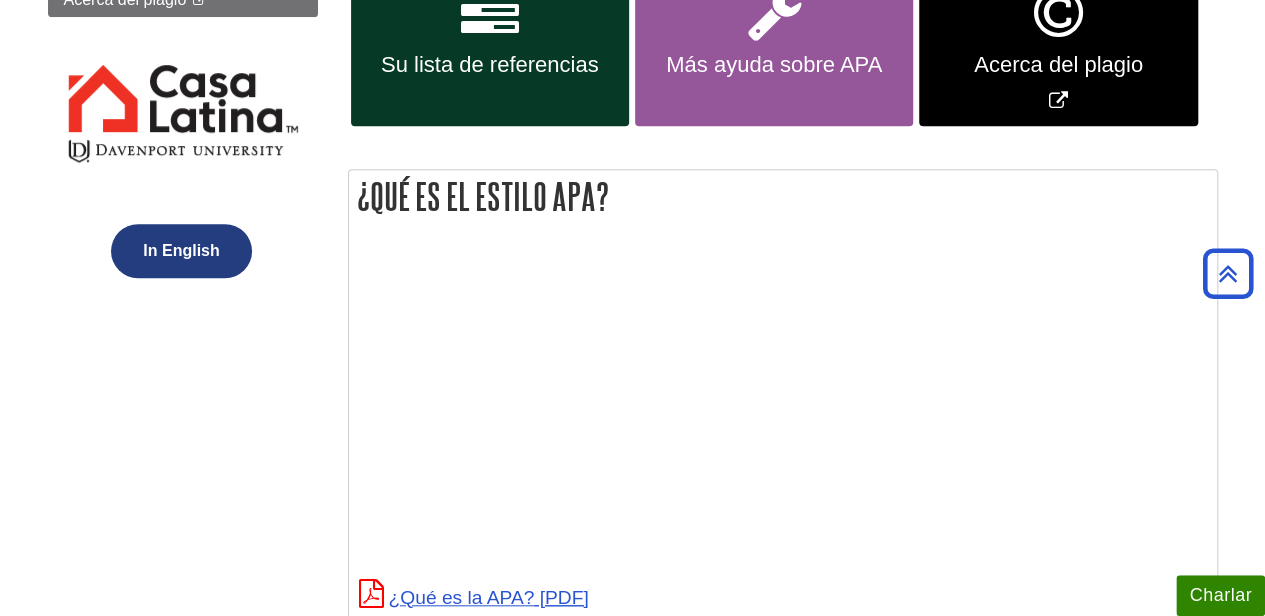click on "In English" at bounding box center [181, 251] 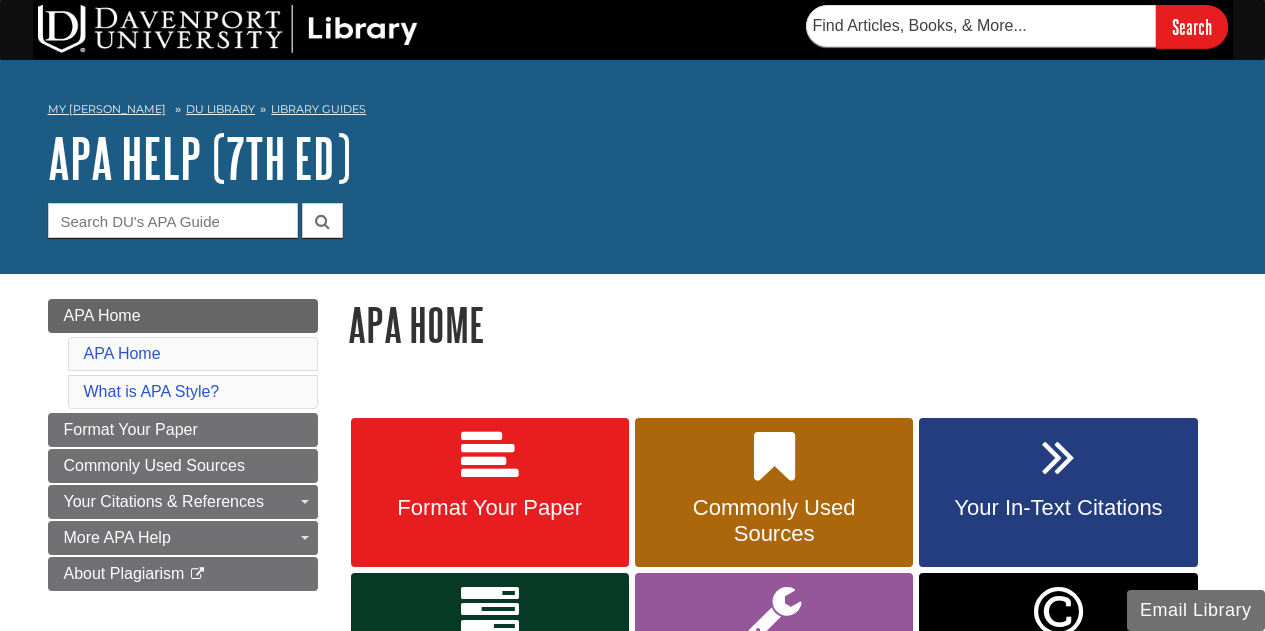 scroll, scrollTop: 0, scrollLeft: 0, axis: both 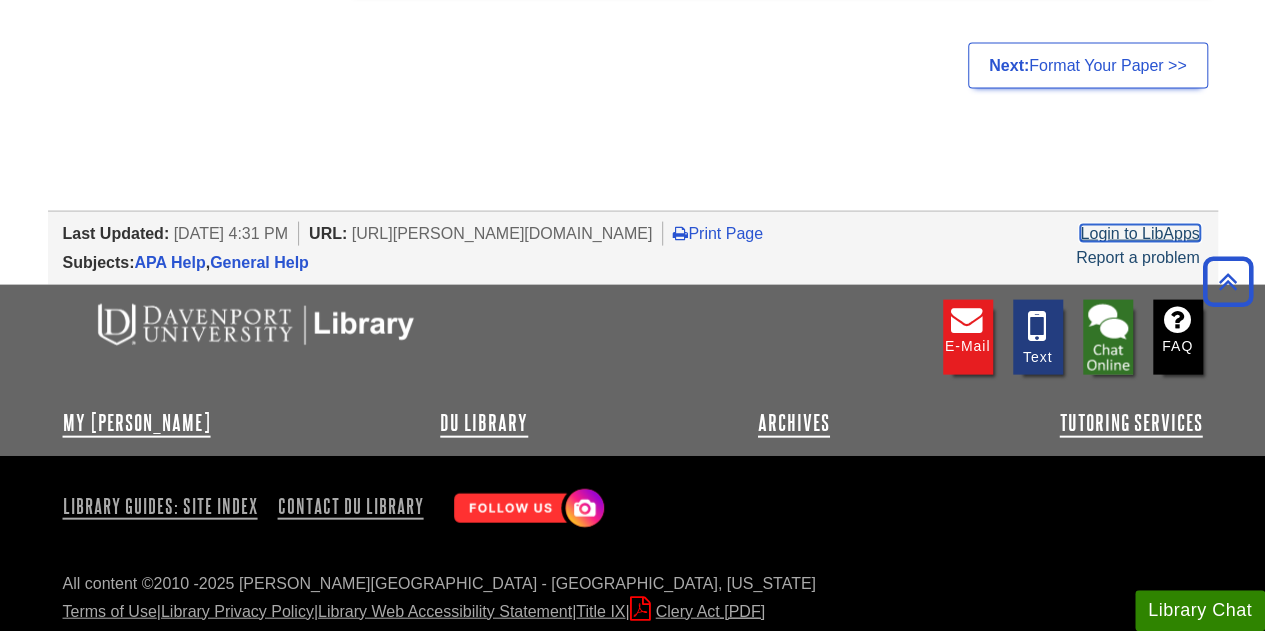click on "Login to LibApps" at bounding box center (1139, 233) 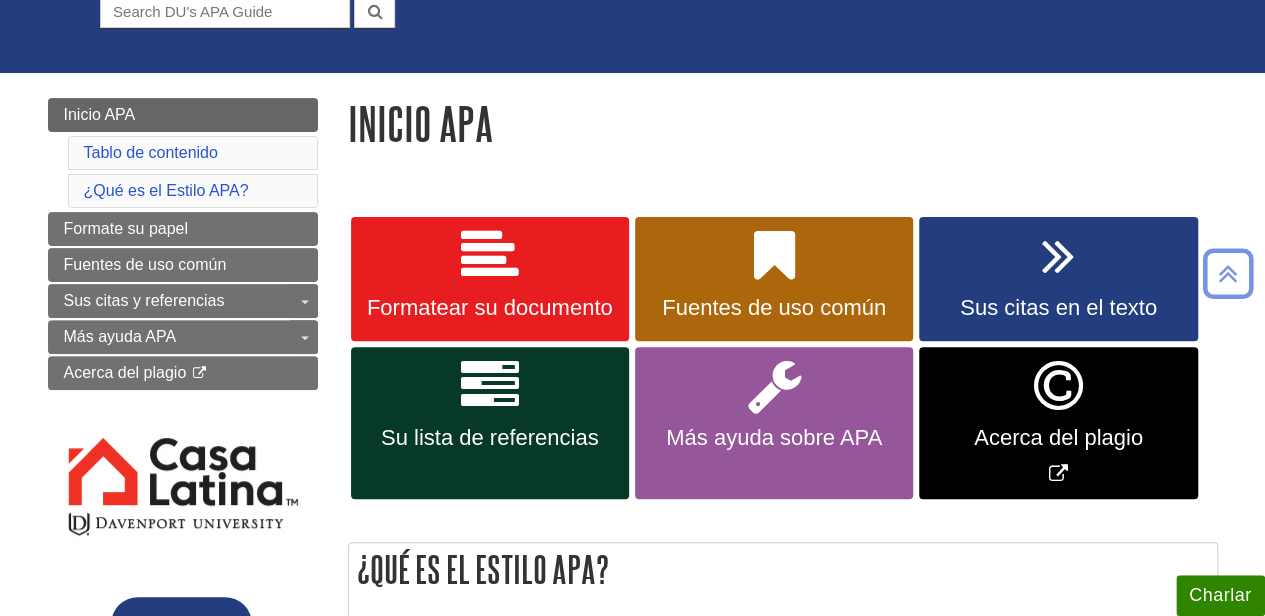 scroll, scrollTop: 180, scrollLeft: 0, axis: vertical 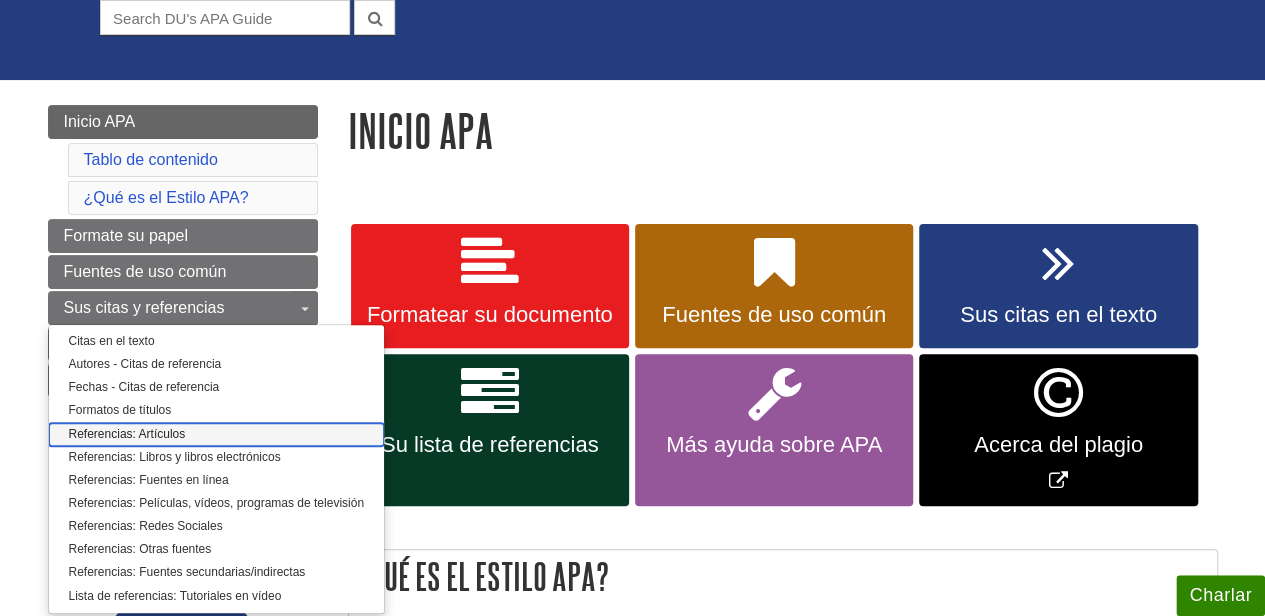click on "Referencias: Artículos" at bounding box center [216, 434] 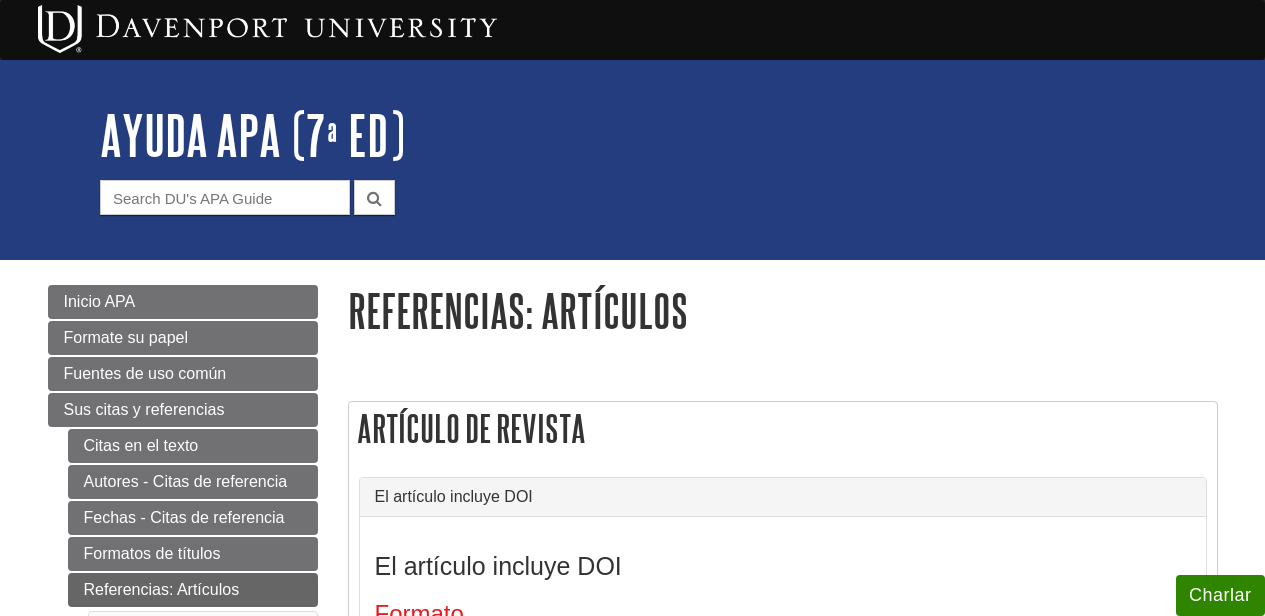scroll, scrollTop: 0, scrollLeft: 0, axis: both 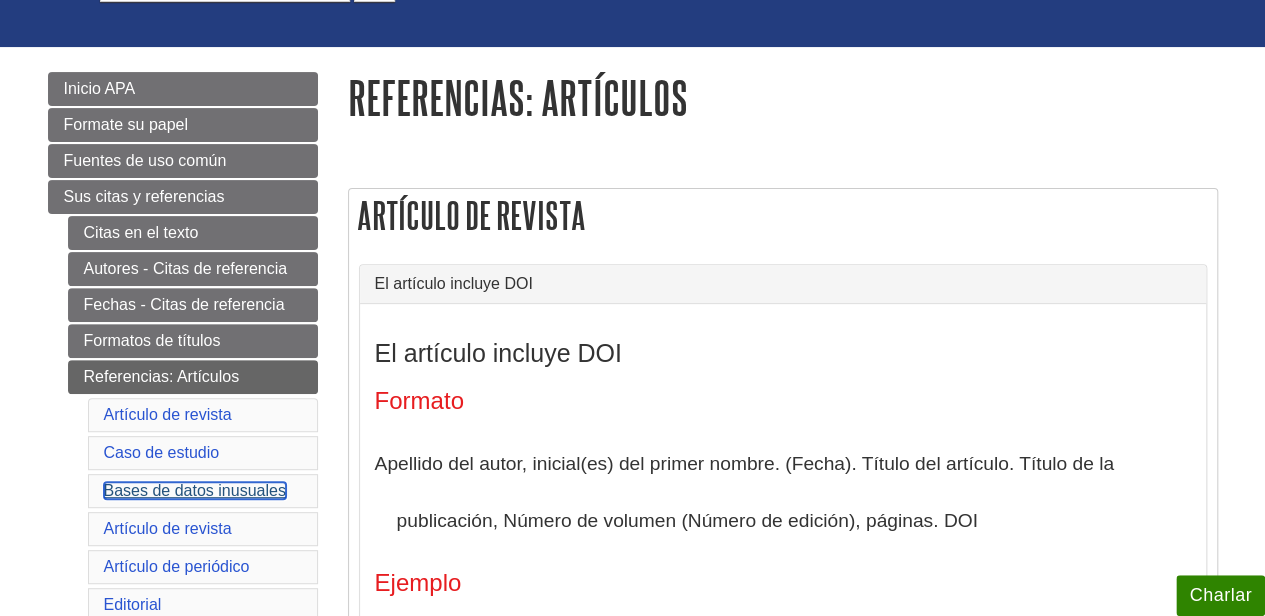 click on "Bases de datos inusuales" at bounding box center [195, 490] 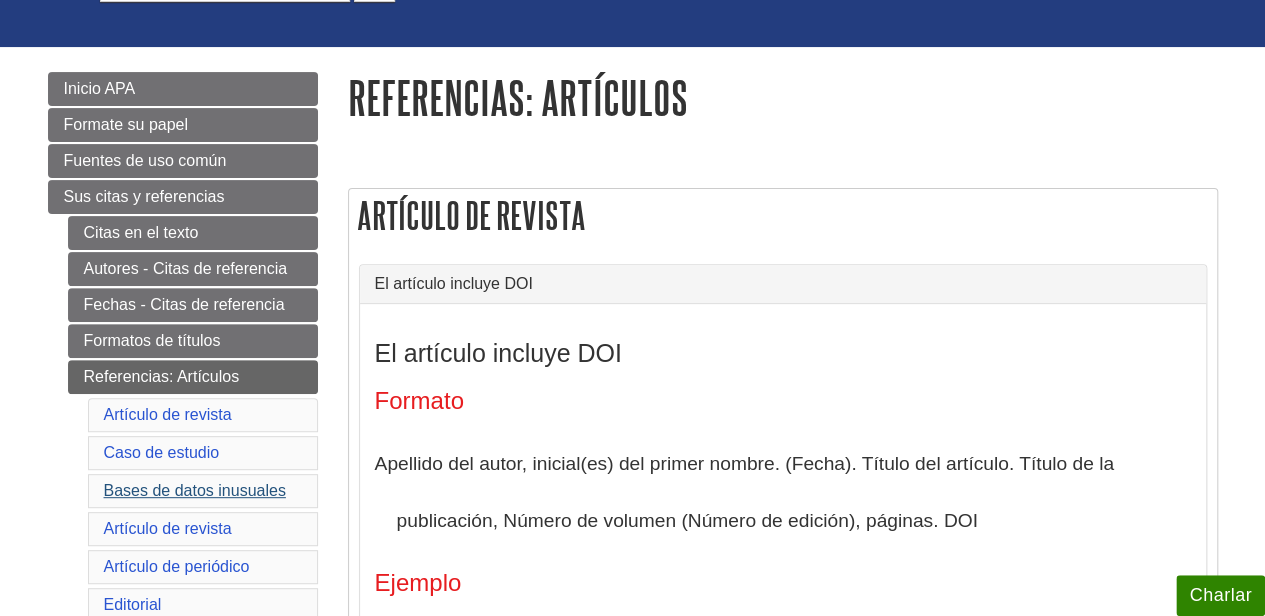 scroll, scrollTop: 1858, scrollLeft: 0, axis: vertical 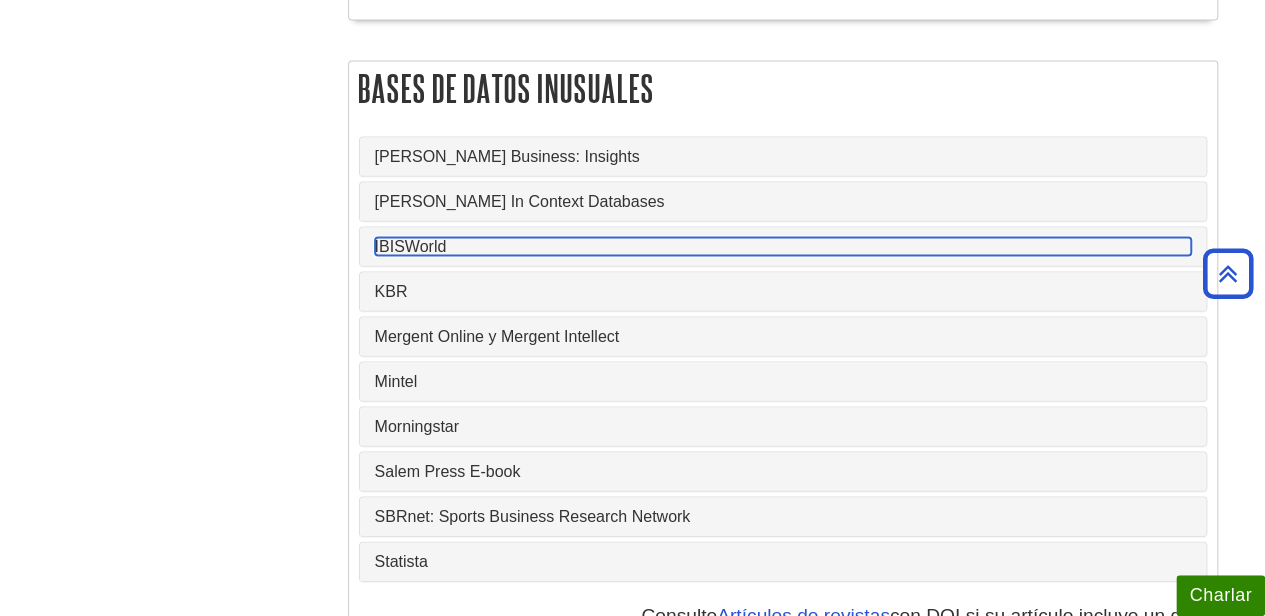 click on "IBISWorld" at bounding box center [783, 246] 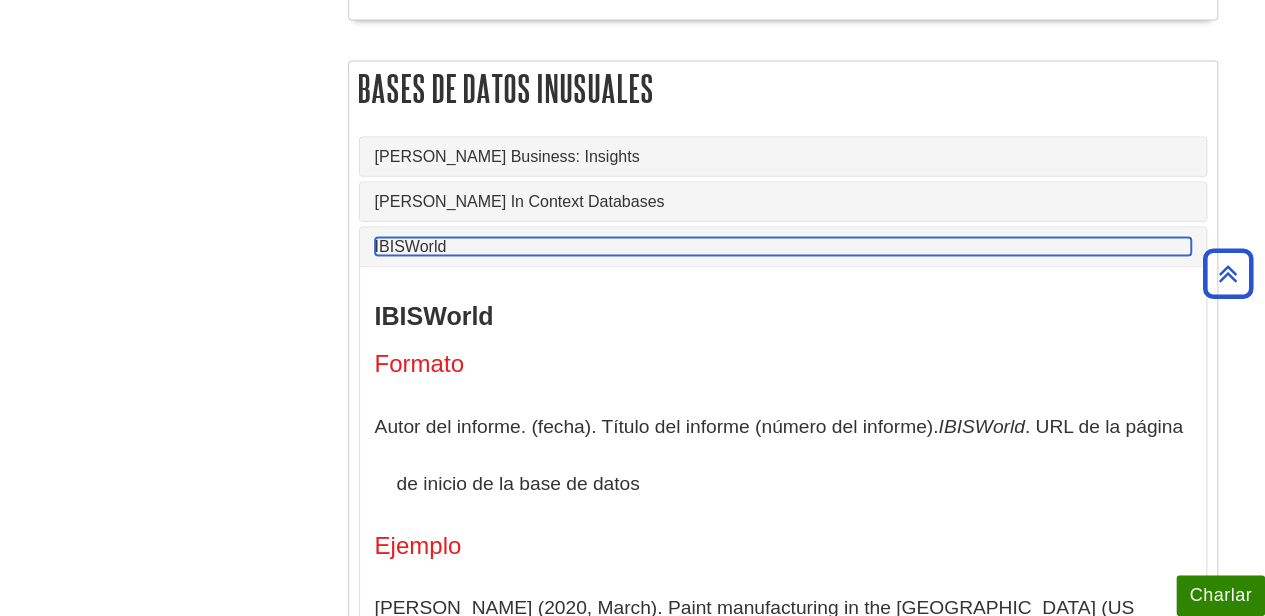 click on "IBISWorld" at bounding box center [783, 246] 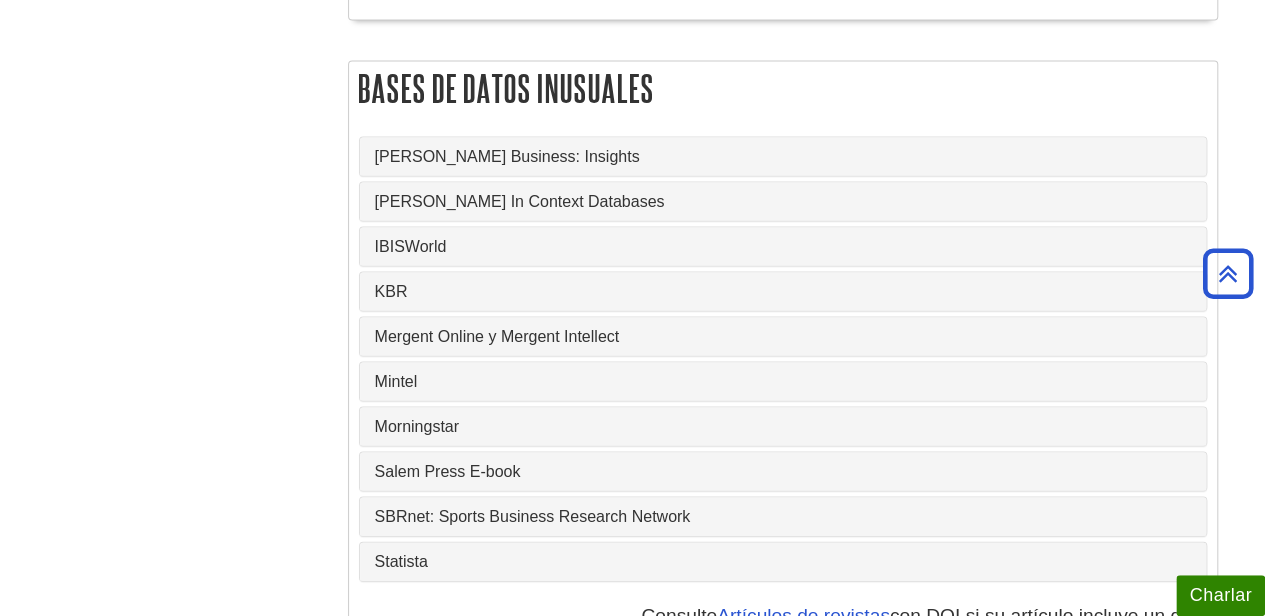 click on "SBRnet: Sports Business Research Network" at bounding box center (783, 516) 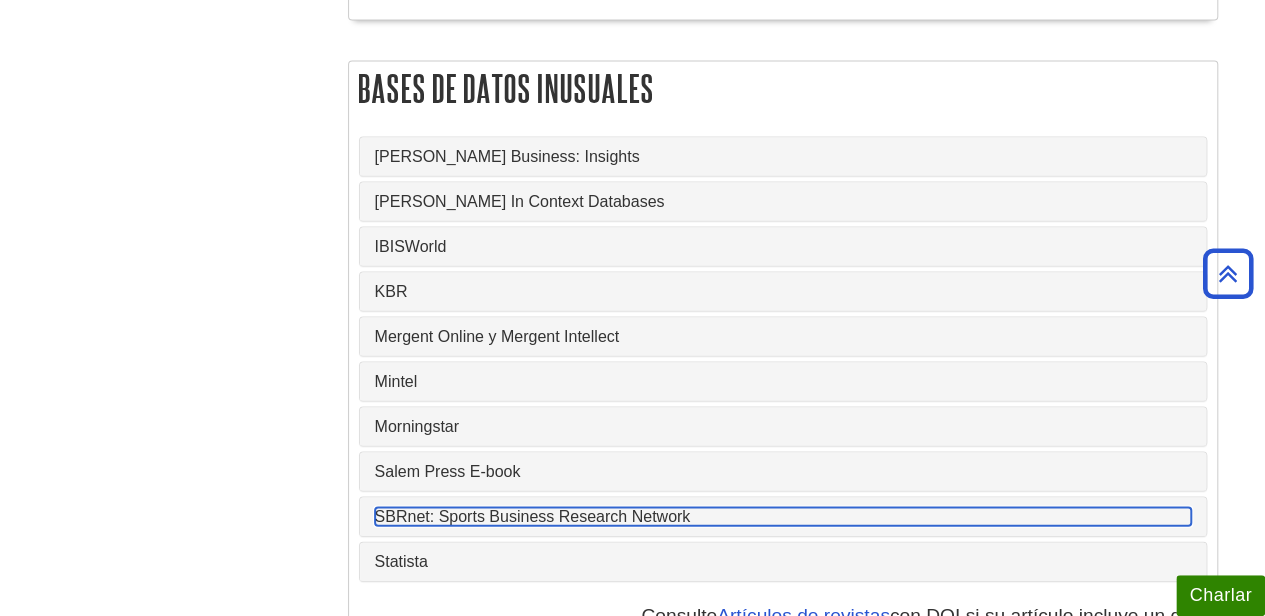 click on "SBRnet: Sports Business Research Network" at bounding box center (783, 516) 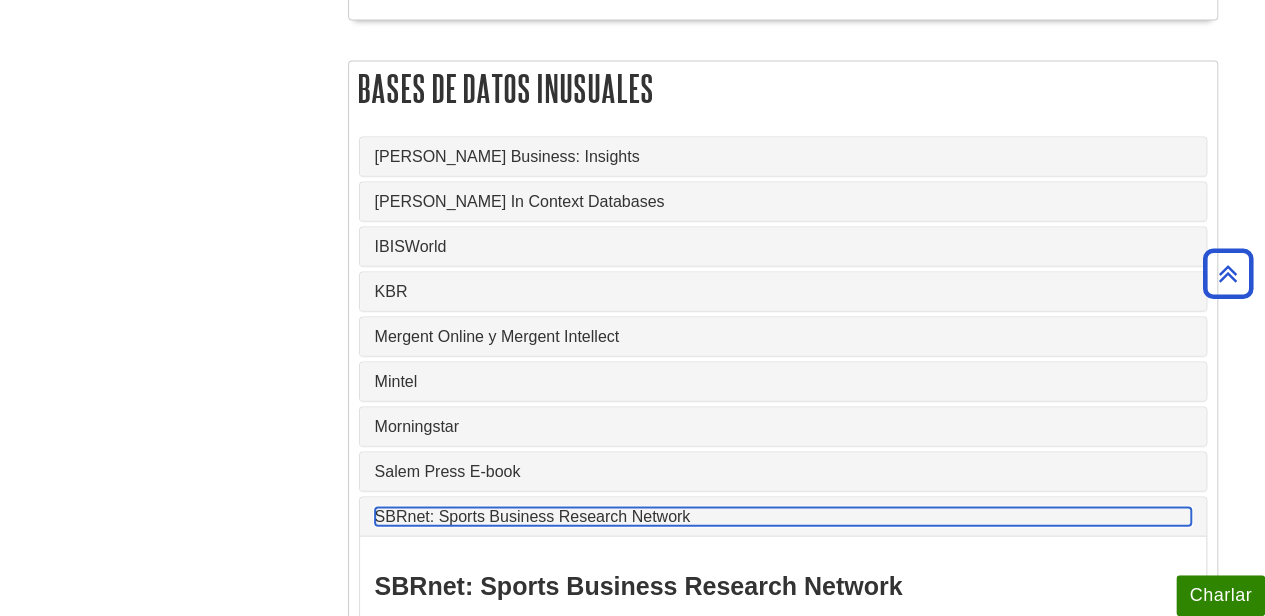 click on "SBRnet: Sports Business Research Network" at bounding box center (783, 516) 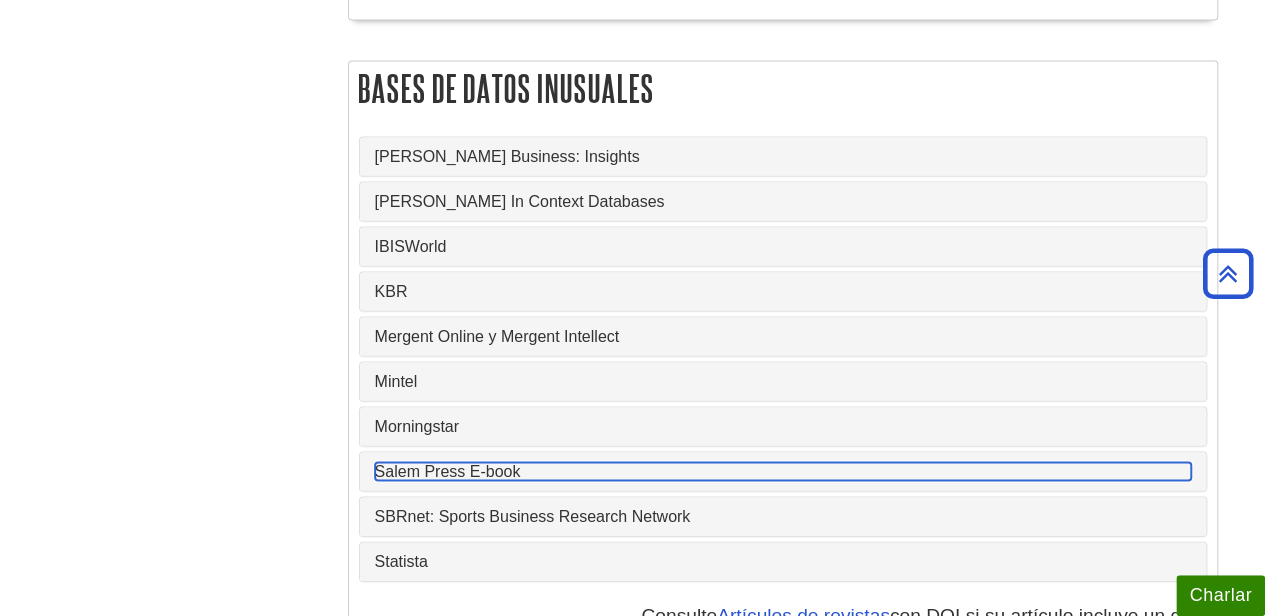 click on "Salem Press E-book" at bounding box center (783, 471) 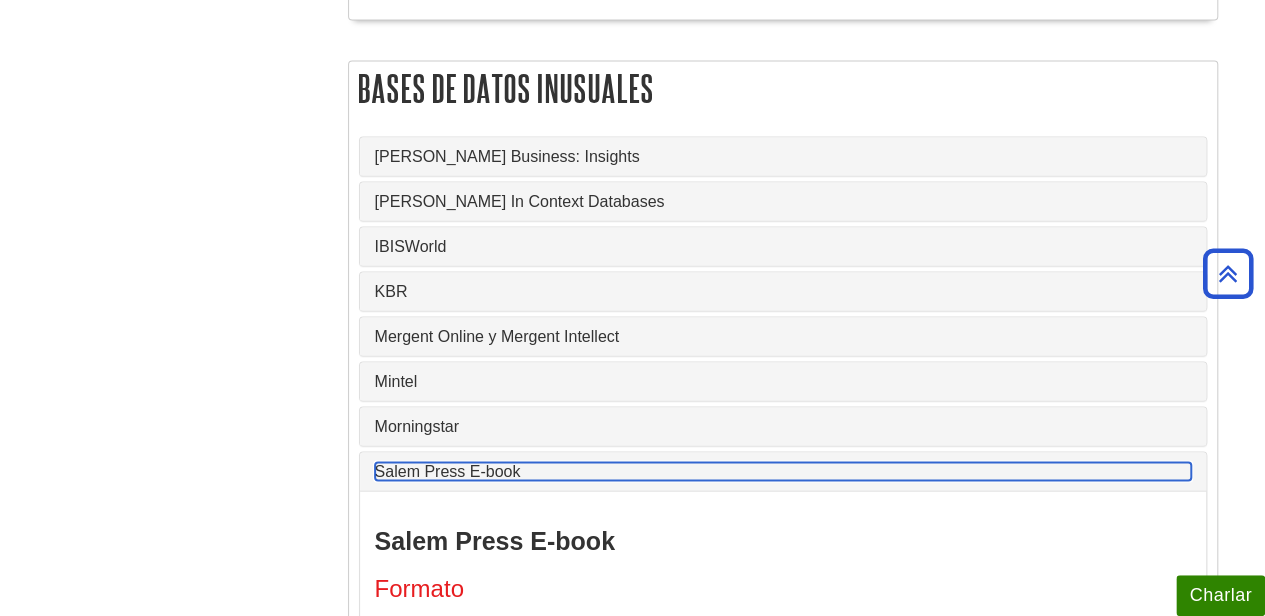 click on "Salem Press E-book" at bounding box center (783, 471) 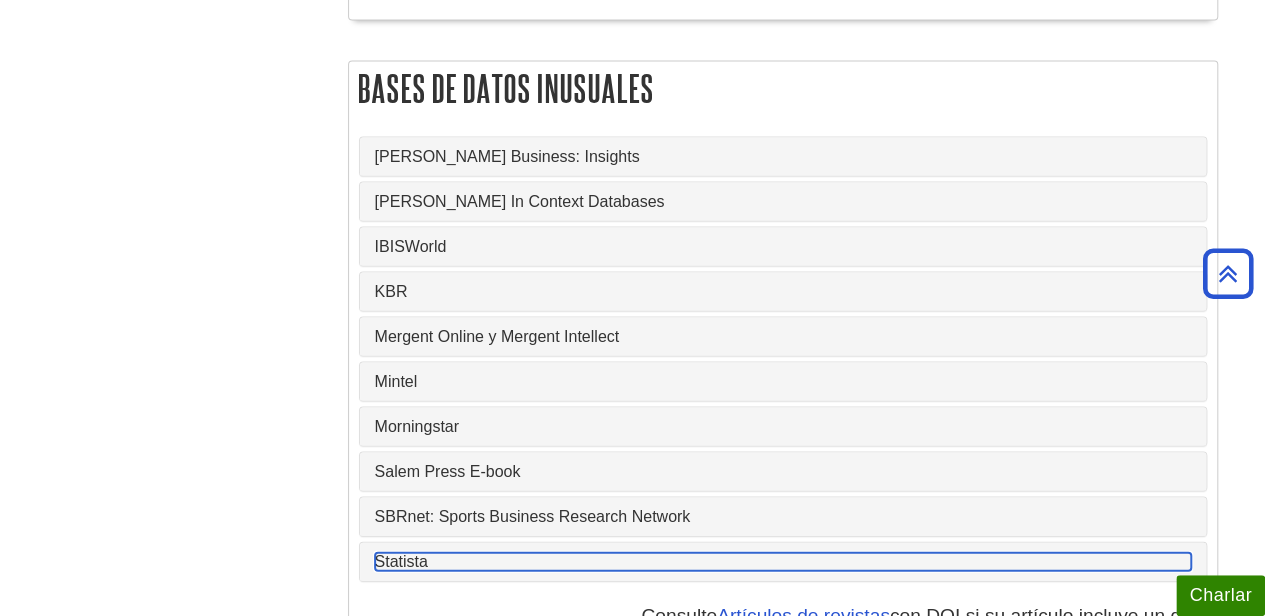 click on "Statista" at bounding box center (783, 561) 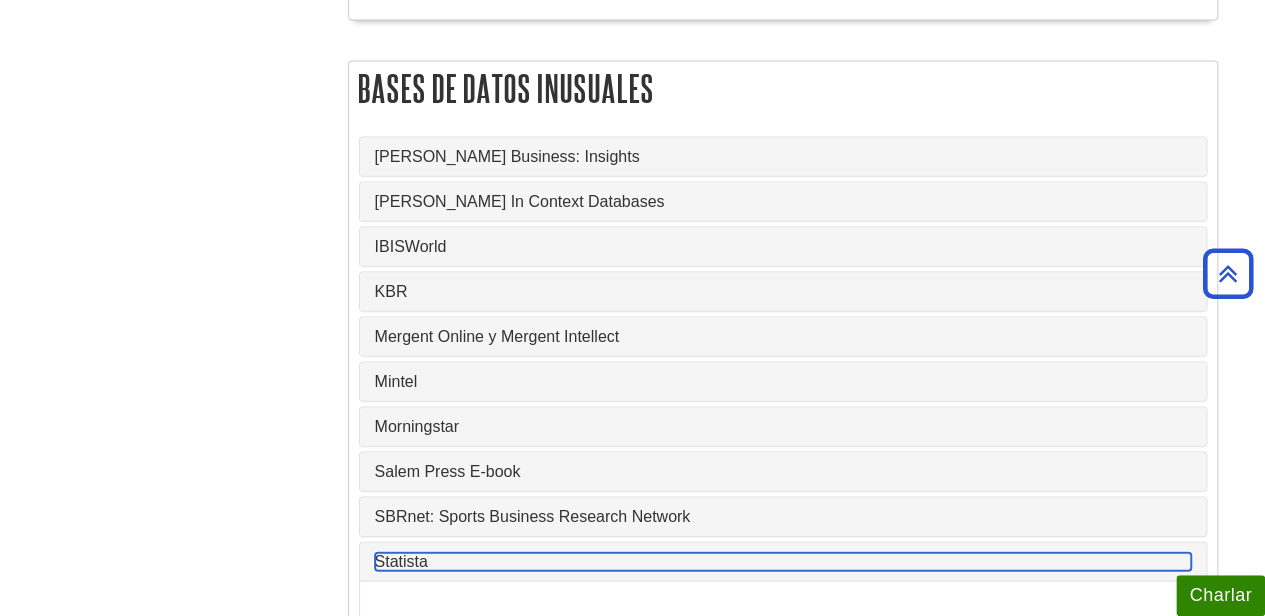 click on "Statista" at bounding box center [783, 561] 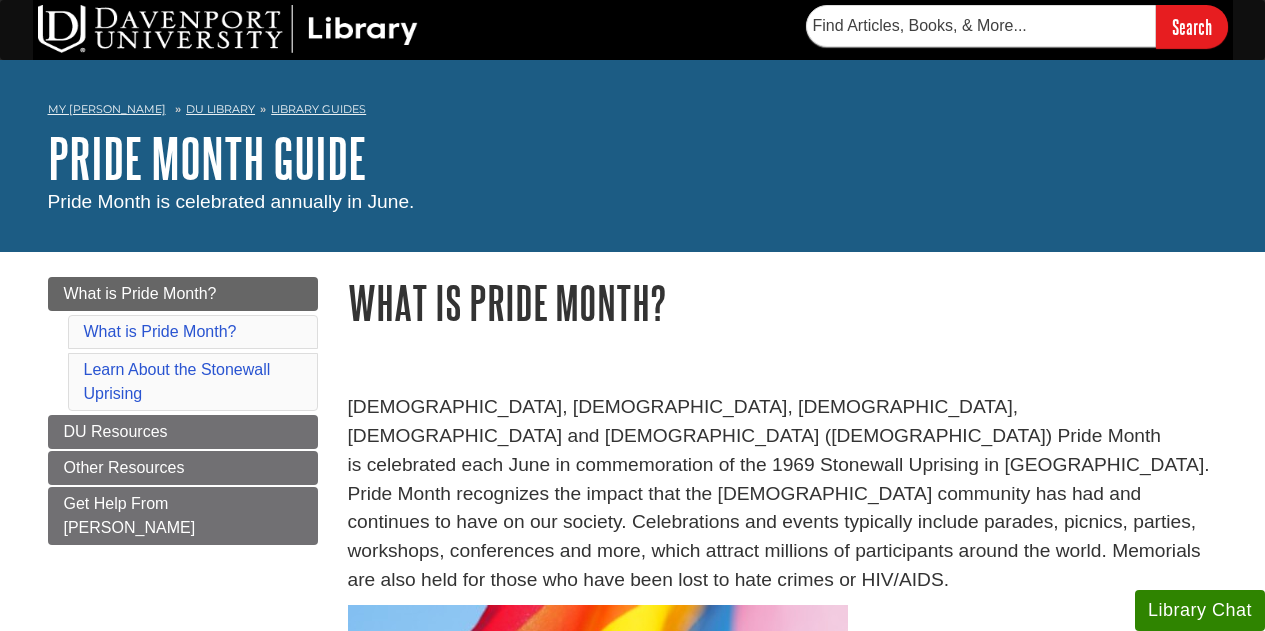 scroll, scrollTop: 0, scrollLeft: 0, axis: both 